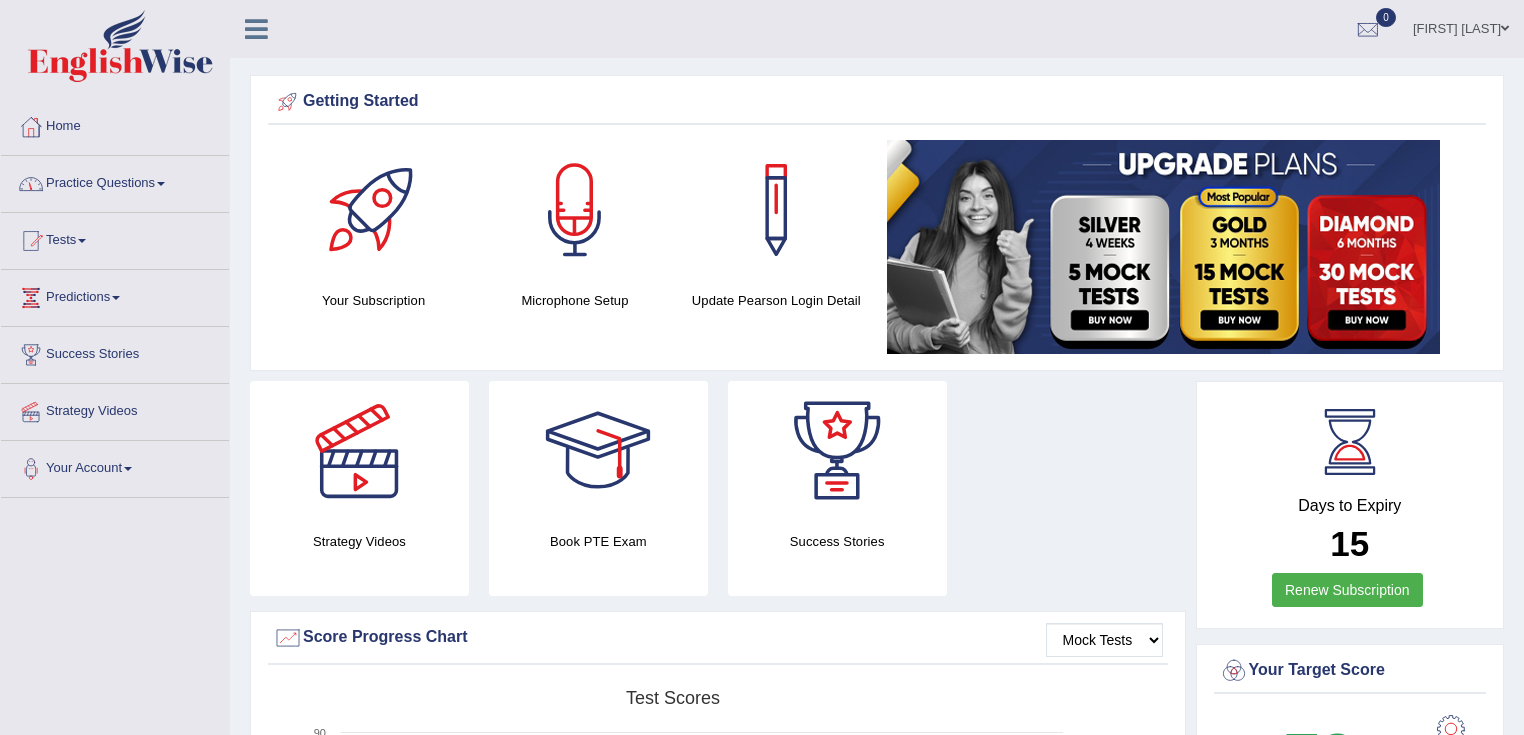 scroll, scrollTop: 0, scrollLeft: 0, axis: both 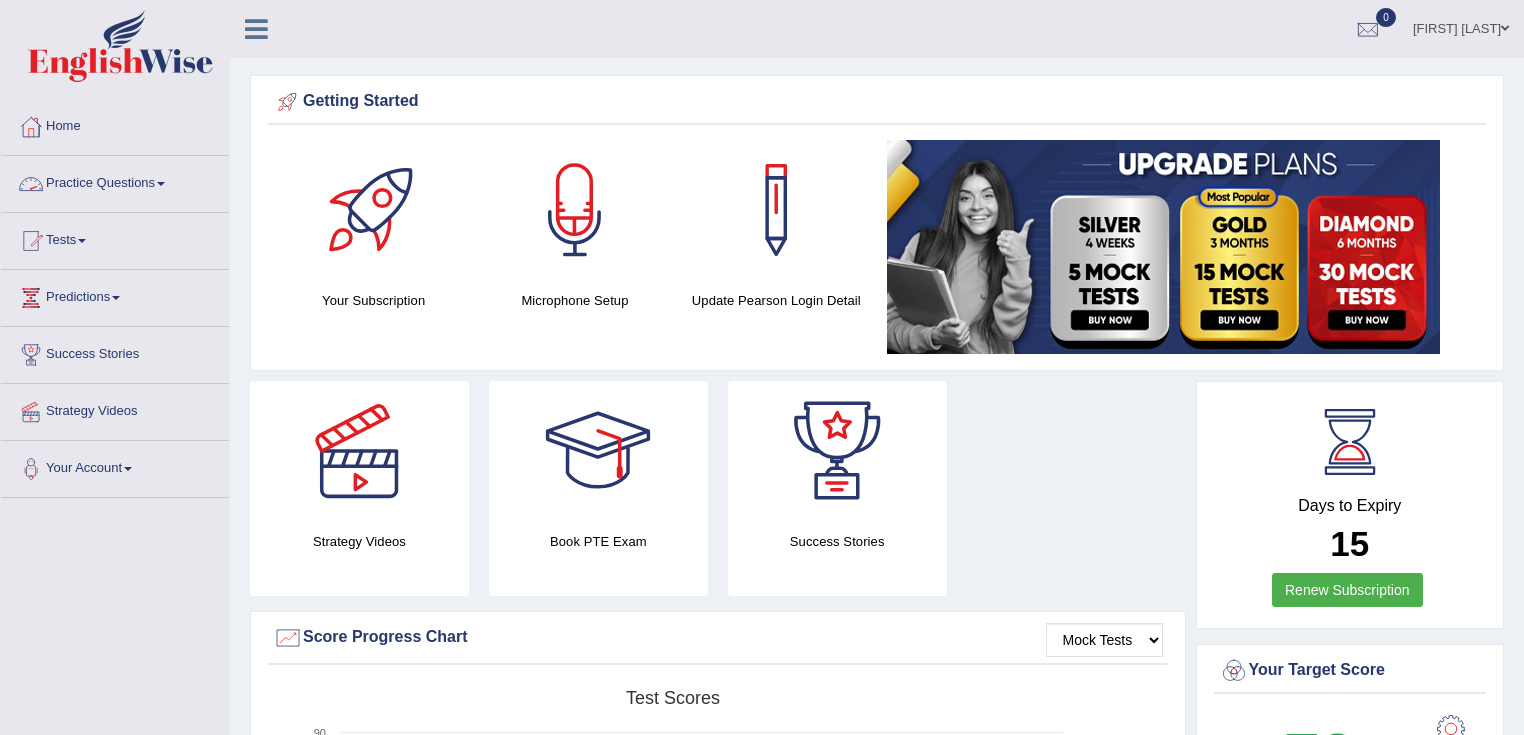click on "Practice Questions" at bounding box center [115, 181] 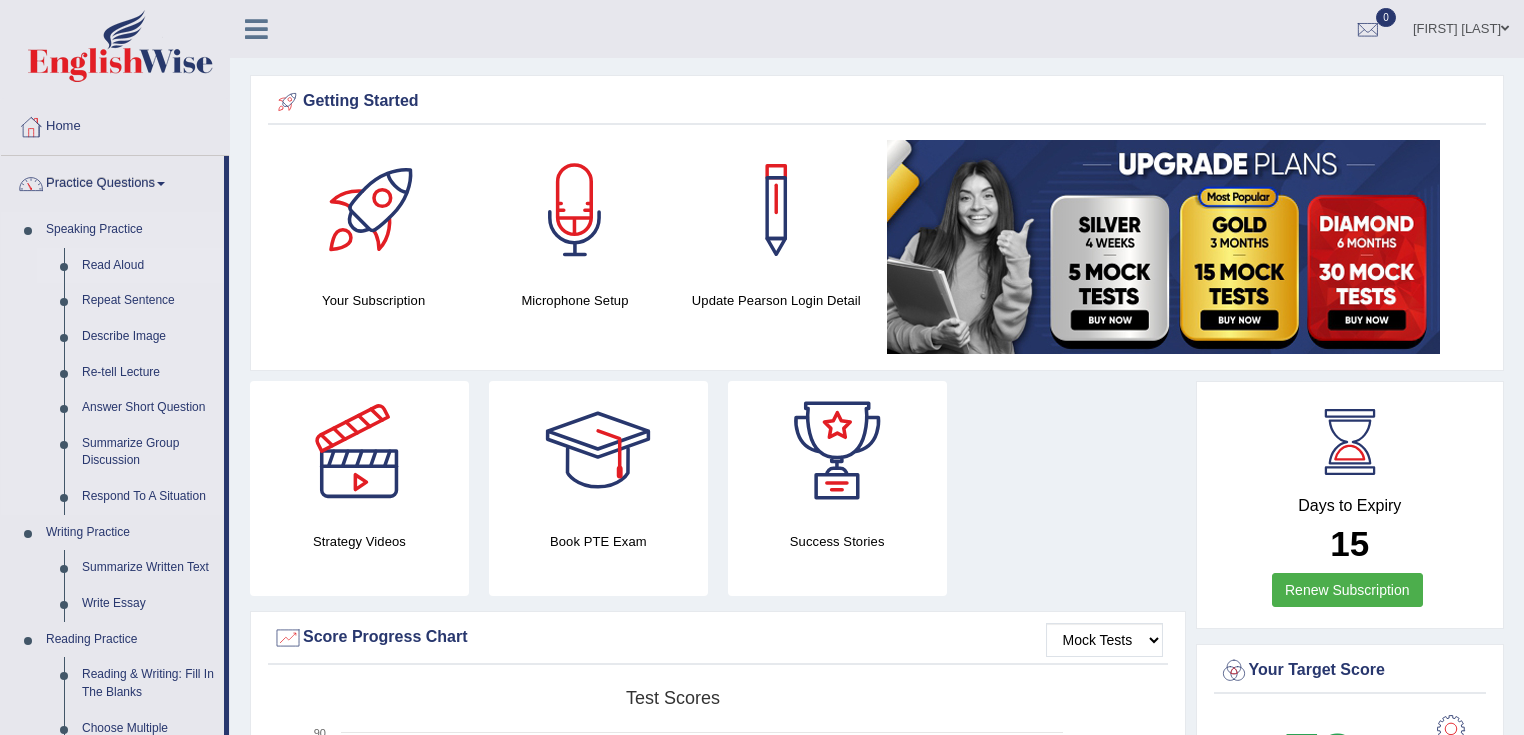 click on "Read Aloud" at bounding box center (148, 266) 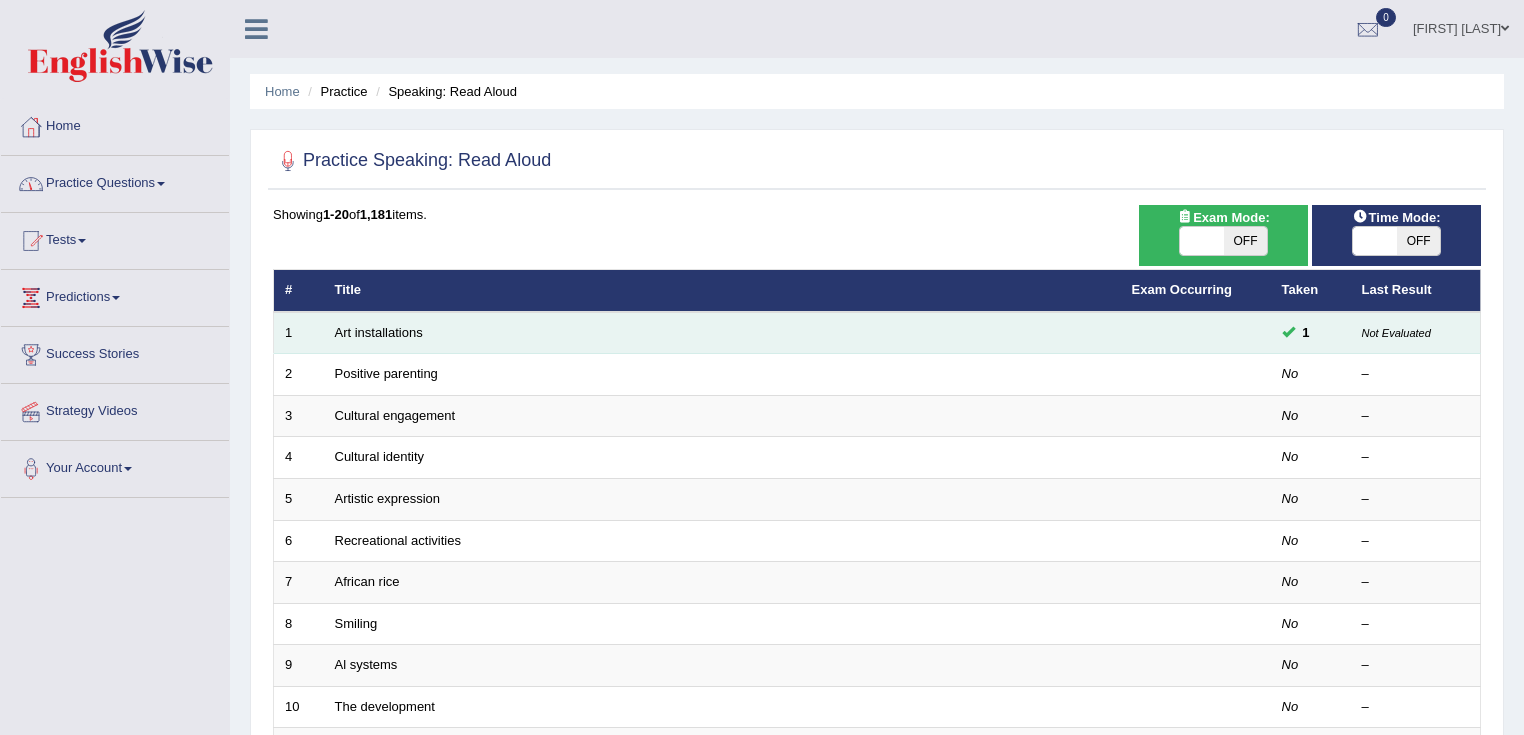 scroll, scrollTop: 0, scrollLeft: 0, axis: both 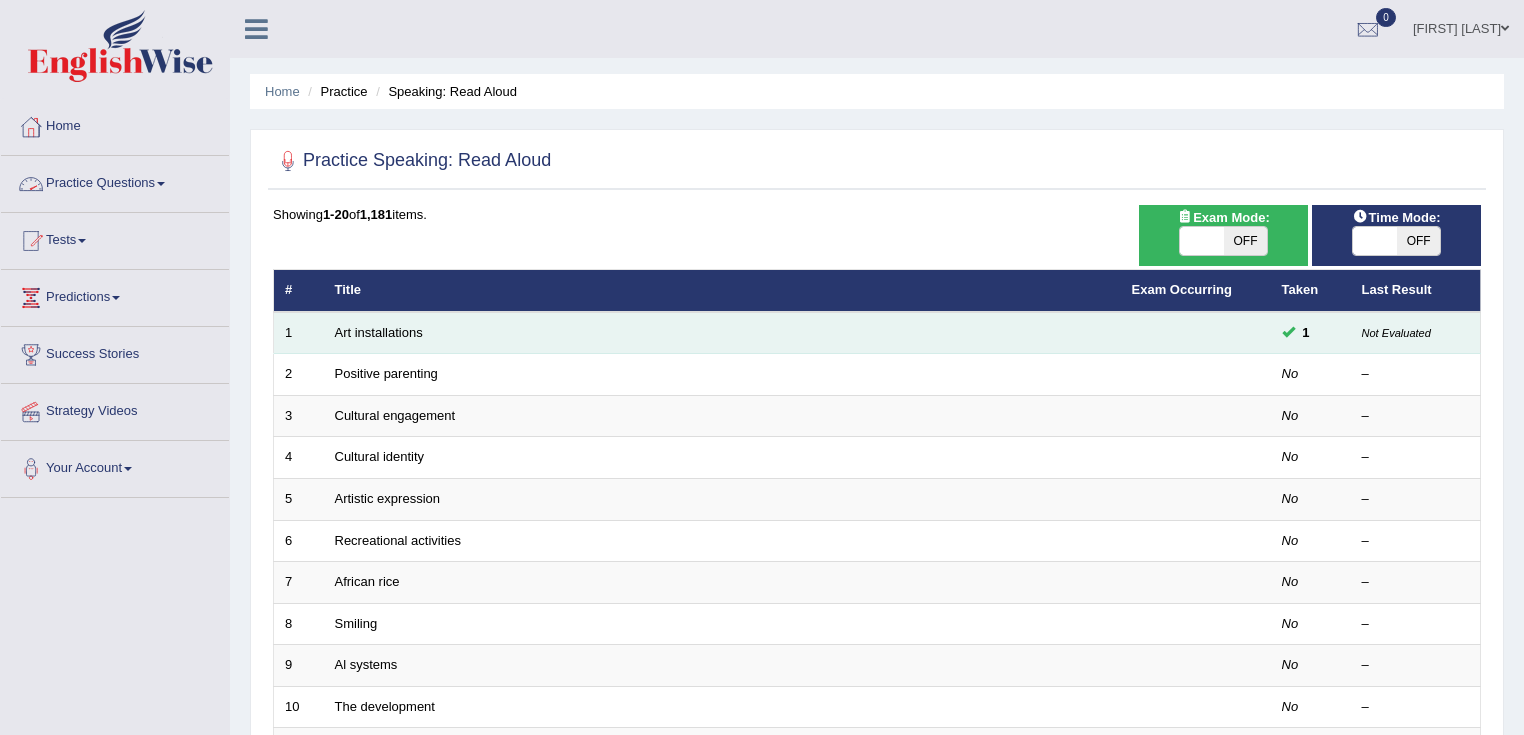 click on "Art installations" at bounding box center [722, 333] 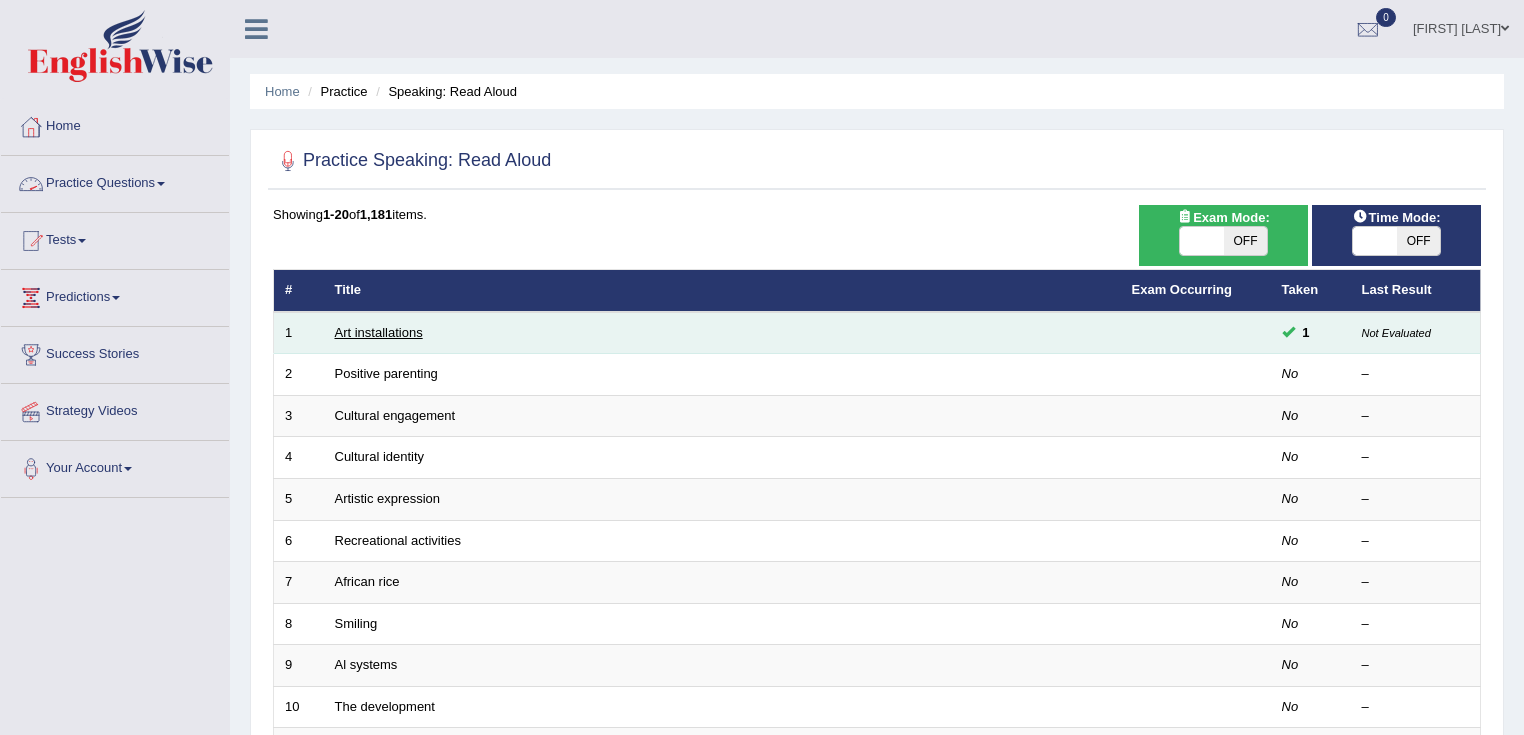 click on "Art installations" at bounding box center (379, 332) 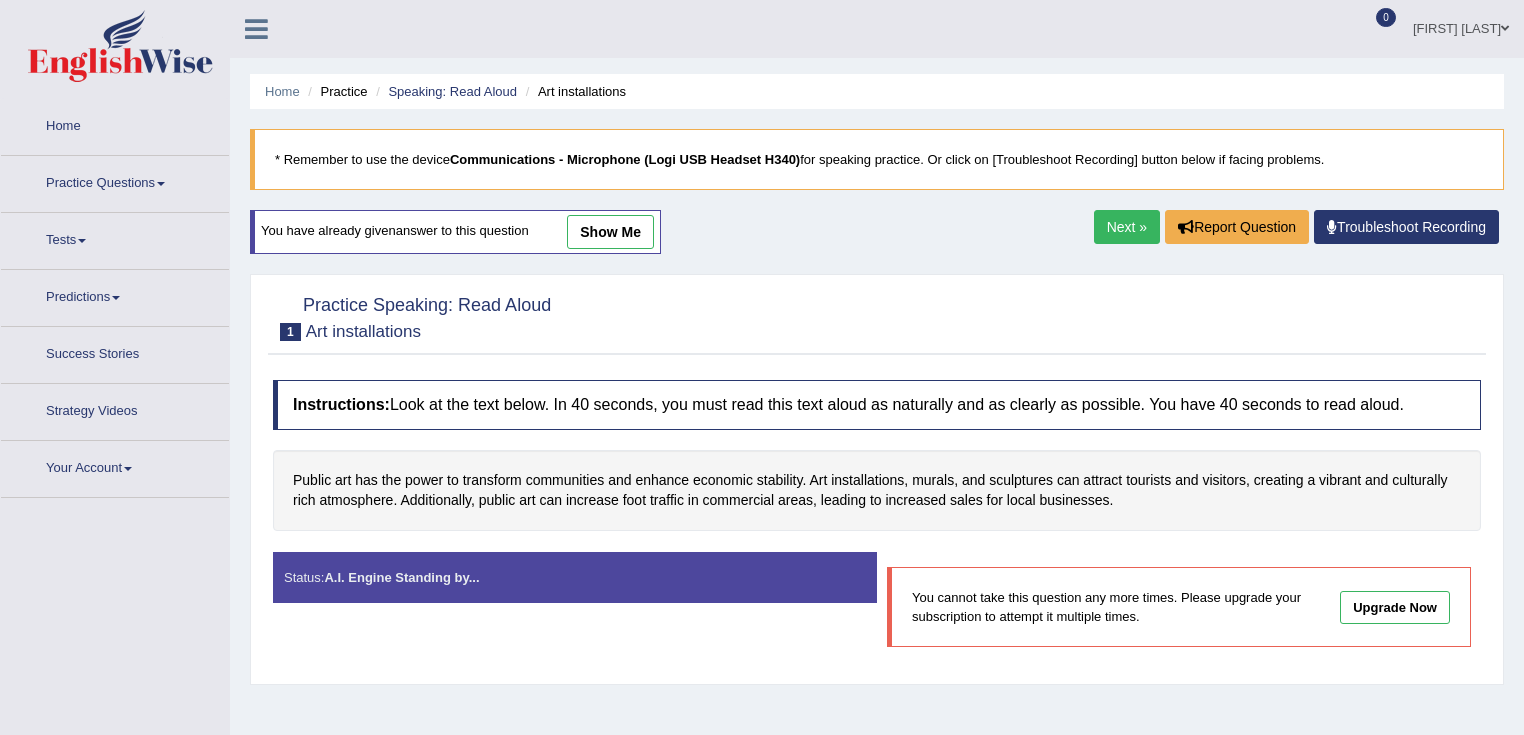 scroll, scrollTop: 0, scrollLeft: 0, axis: both 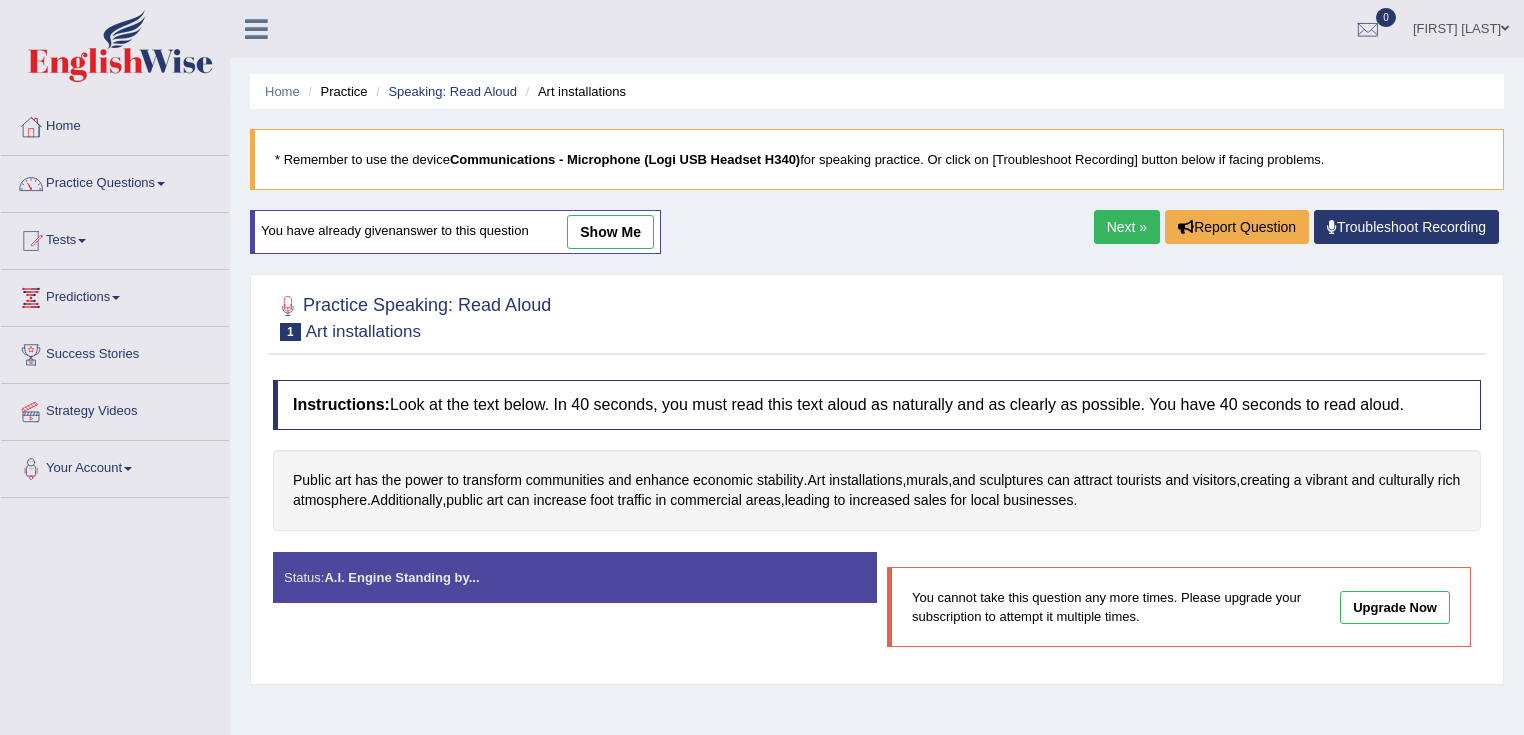 click on "show me" at bounding box center [610, 232] 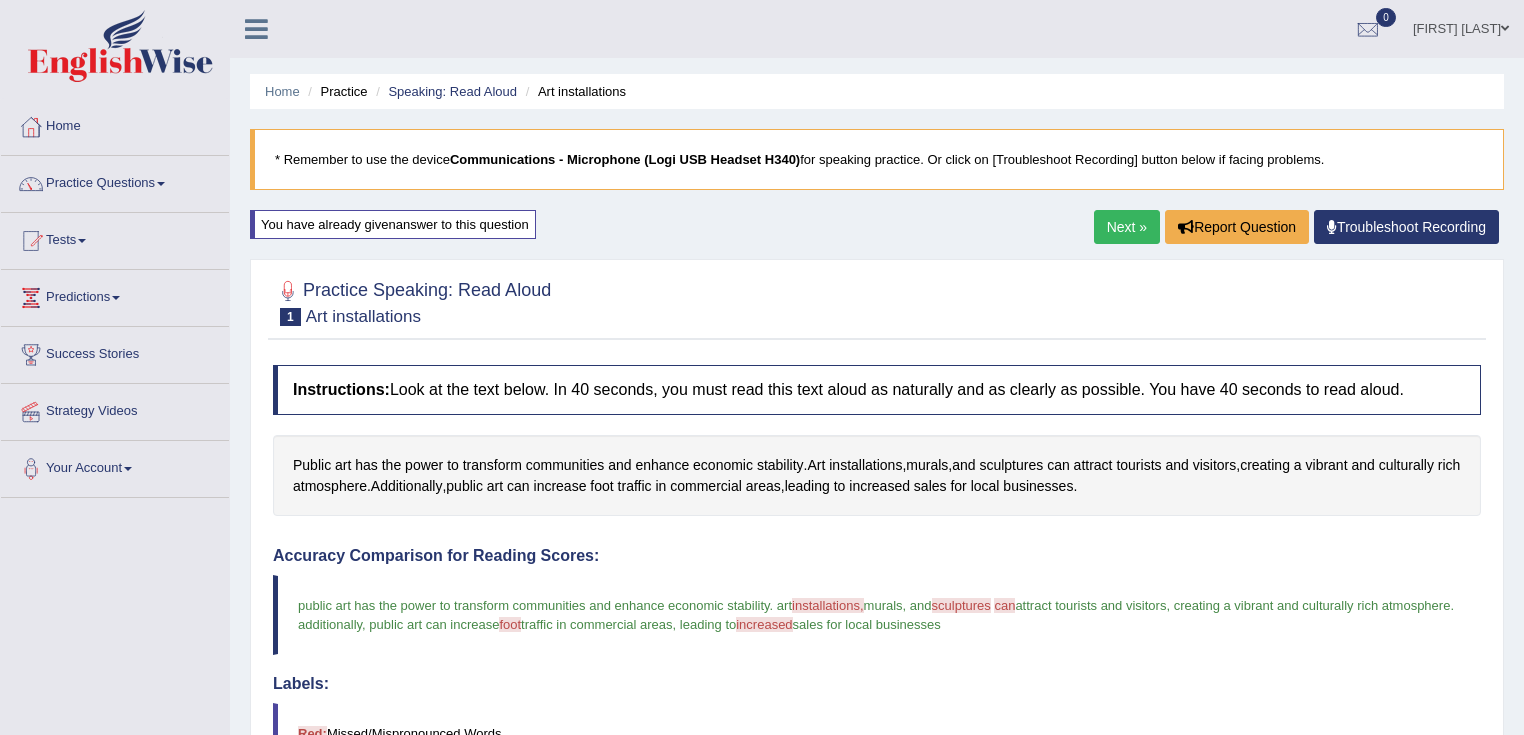 scroll, scrollTop: 0, scrollLeft: 0, axis: both 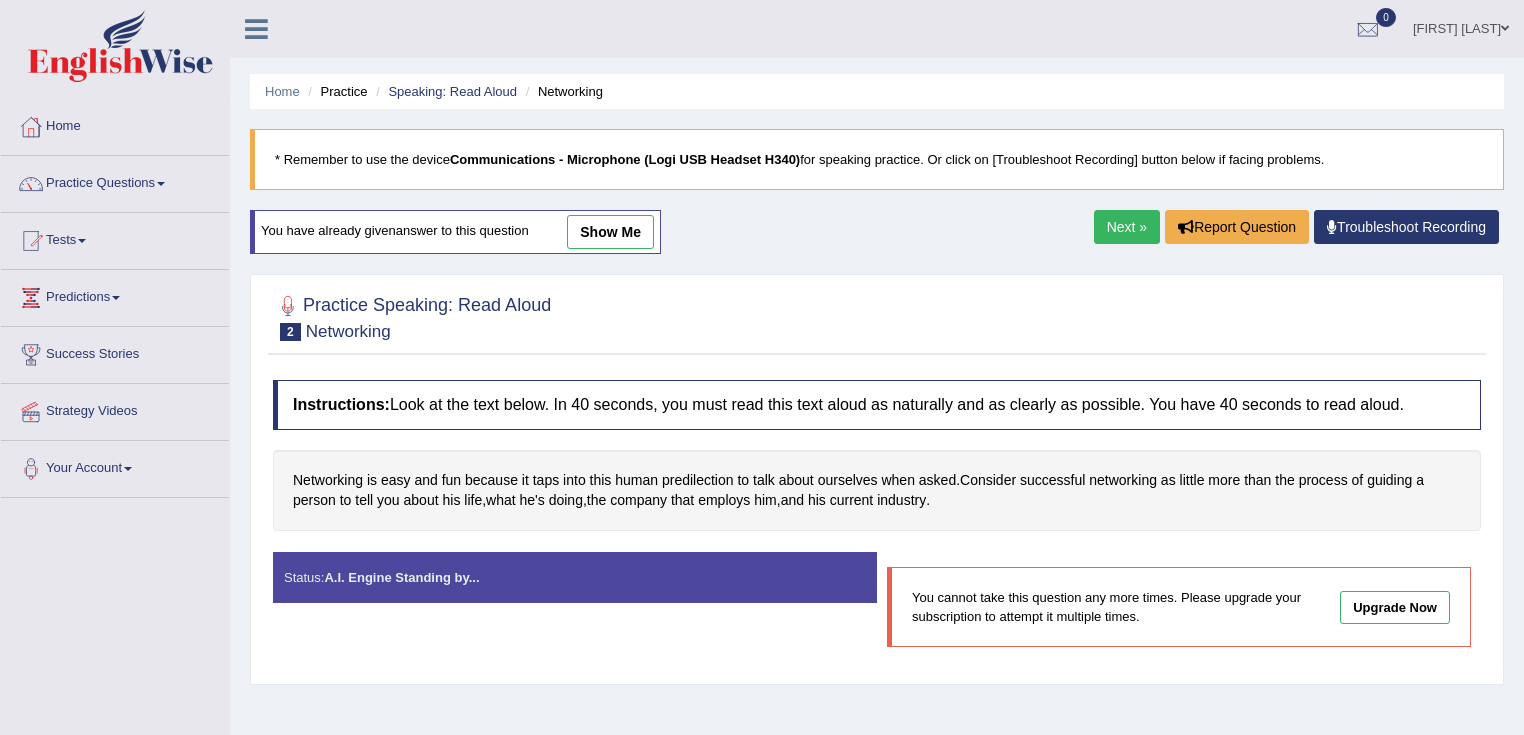 click on "show me" at bounding box center [610, 232] 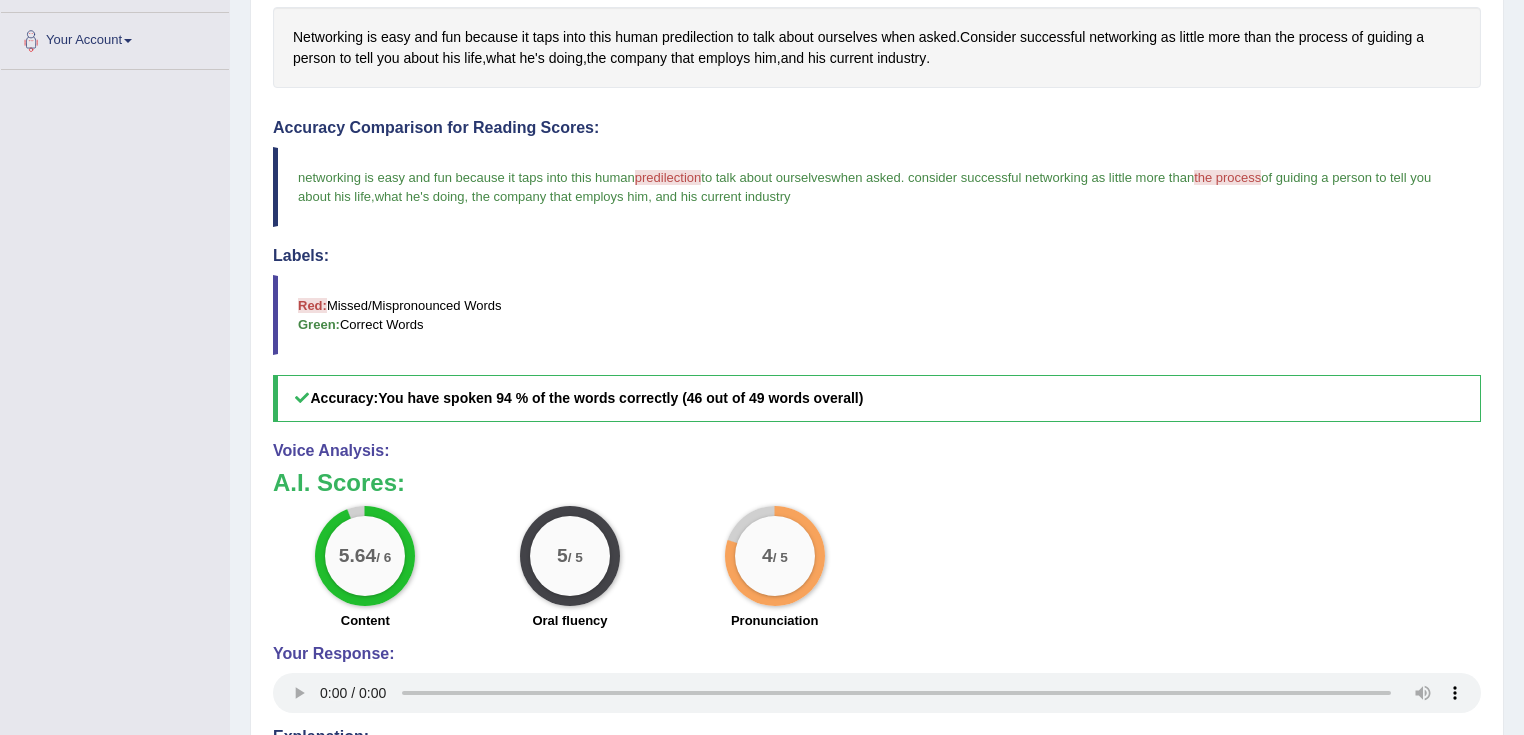 scroll, scrollTop: 720, scrollLeft: 0, axis: vertical 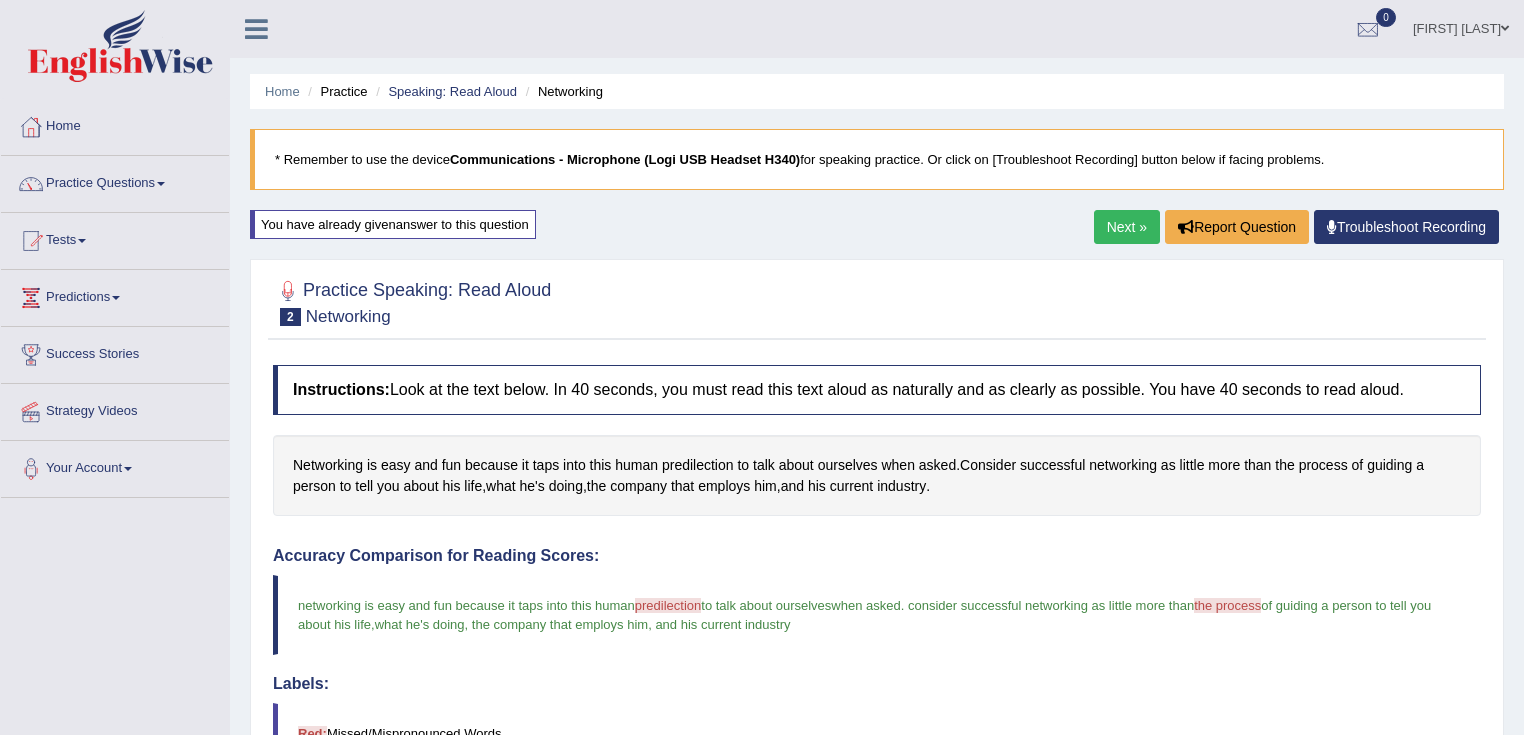 click on "Home
Practice
Speaking: Read Aloud
Networking
* Remember to use the device  Communications - Microphone (Logi USB Headset H340)  for speaking practice. Or click on [Troubleshoot Recording] button below if facing problems.
You have already given   answer to this question
Next »  Report Question  Troubleshoot Recording
Practice Speaking: Read Aloud
2
Networking
Instructions:  Look at the text below. In 40 seconds, you must read this text aloud as naturally and as clearly as possible. You have 40 seconds to read aloud.
Networking   is   easy   and   fun   because   it   taps   into   this   human   predilection   to   talk   about   ourselves   when   asked .  Consider   successful   networking   as   little   more   than   the   process   of   guiding   a   person   to   tell   you" at bounding box center [877, 737] 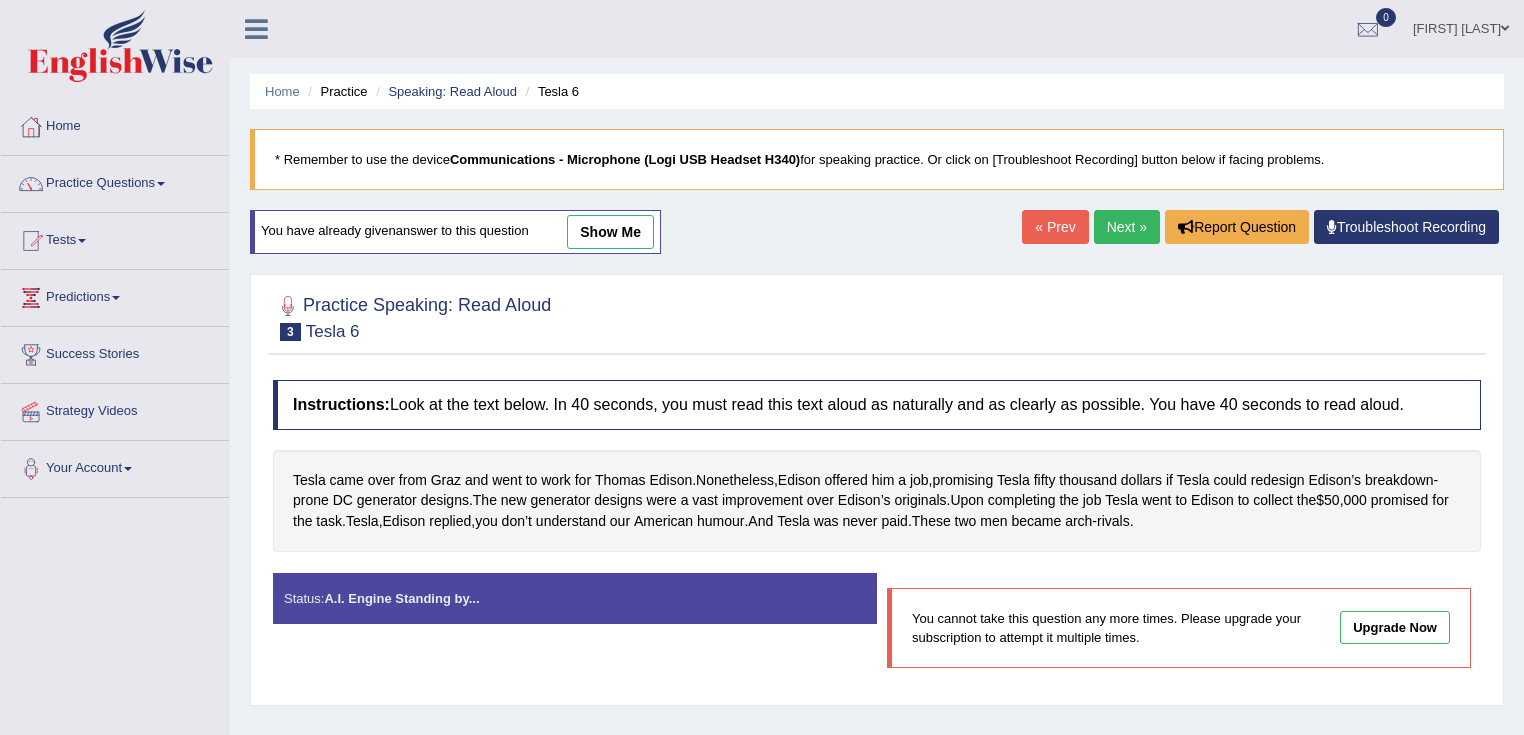 scroll, scrollTop: 0, scrollLeft: 0, axis: both 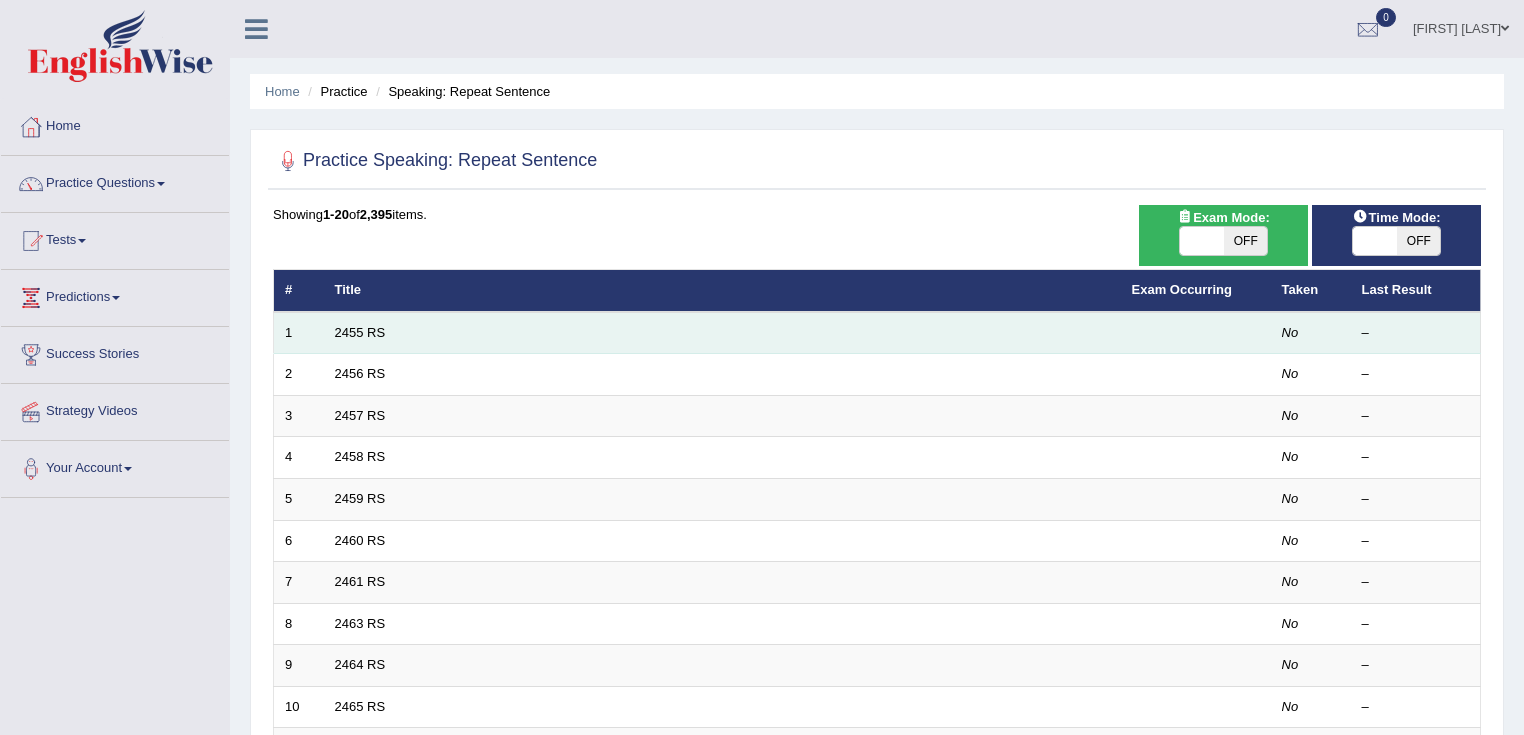click on "2455 RS" at bounding box center (722, 333) 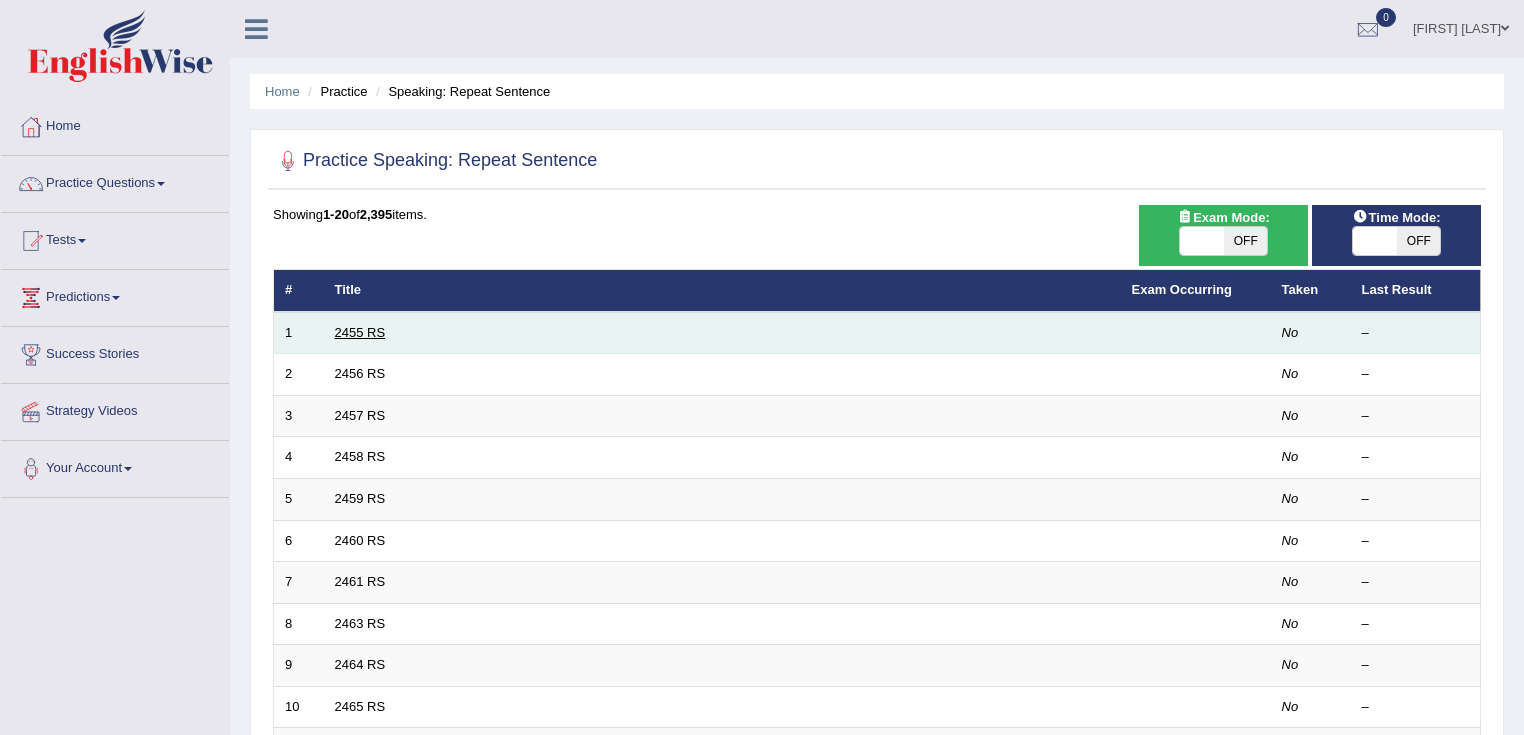 click on "2455 RS" at bounding box center (360, 332) 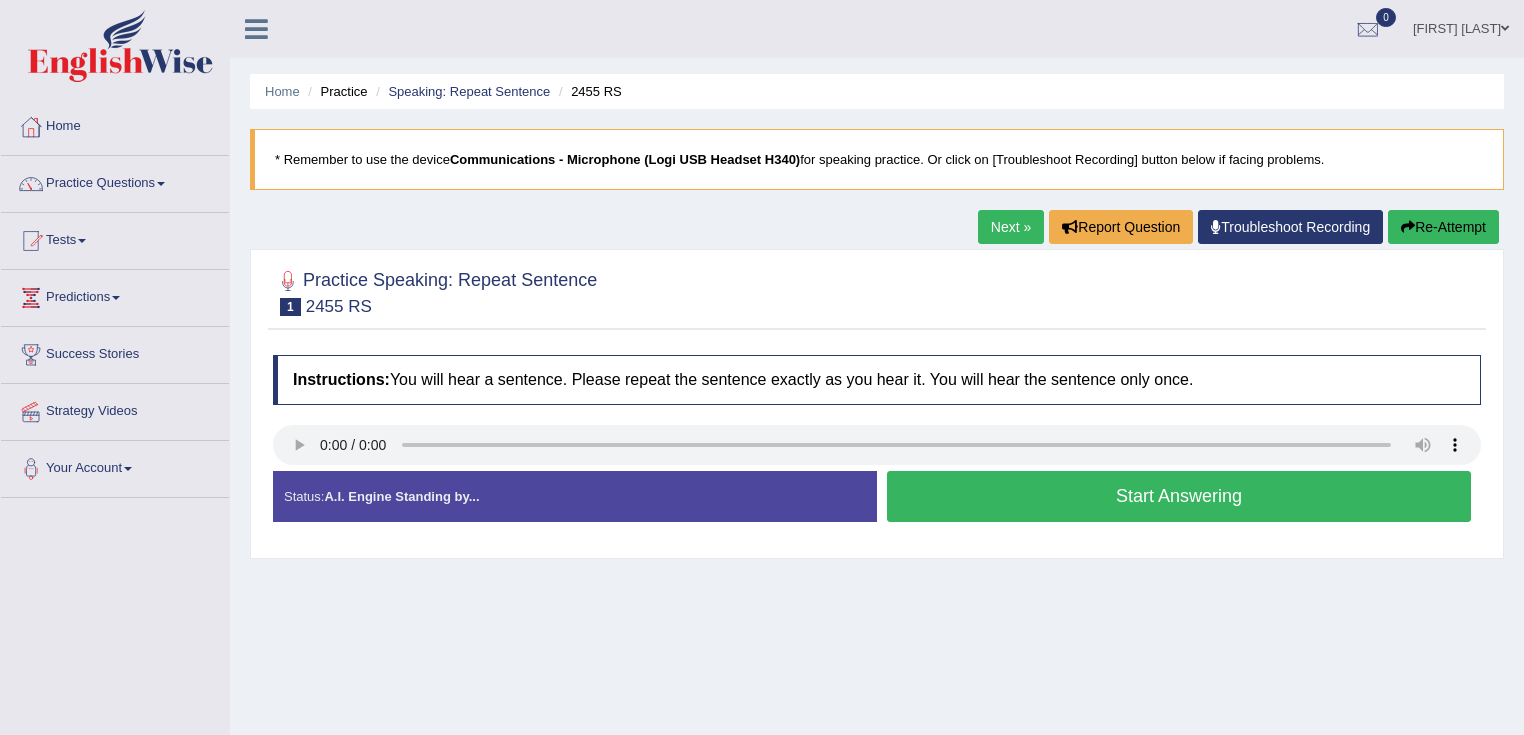 scroll, scrollTop: 0, scrollLeft: 0, axis: both 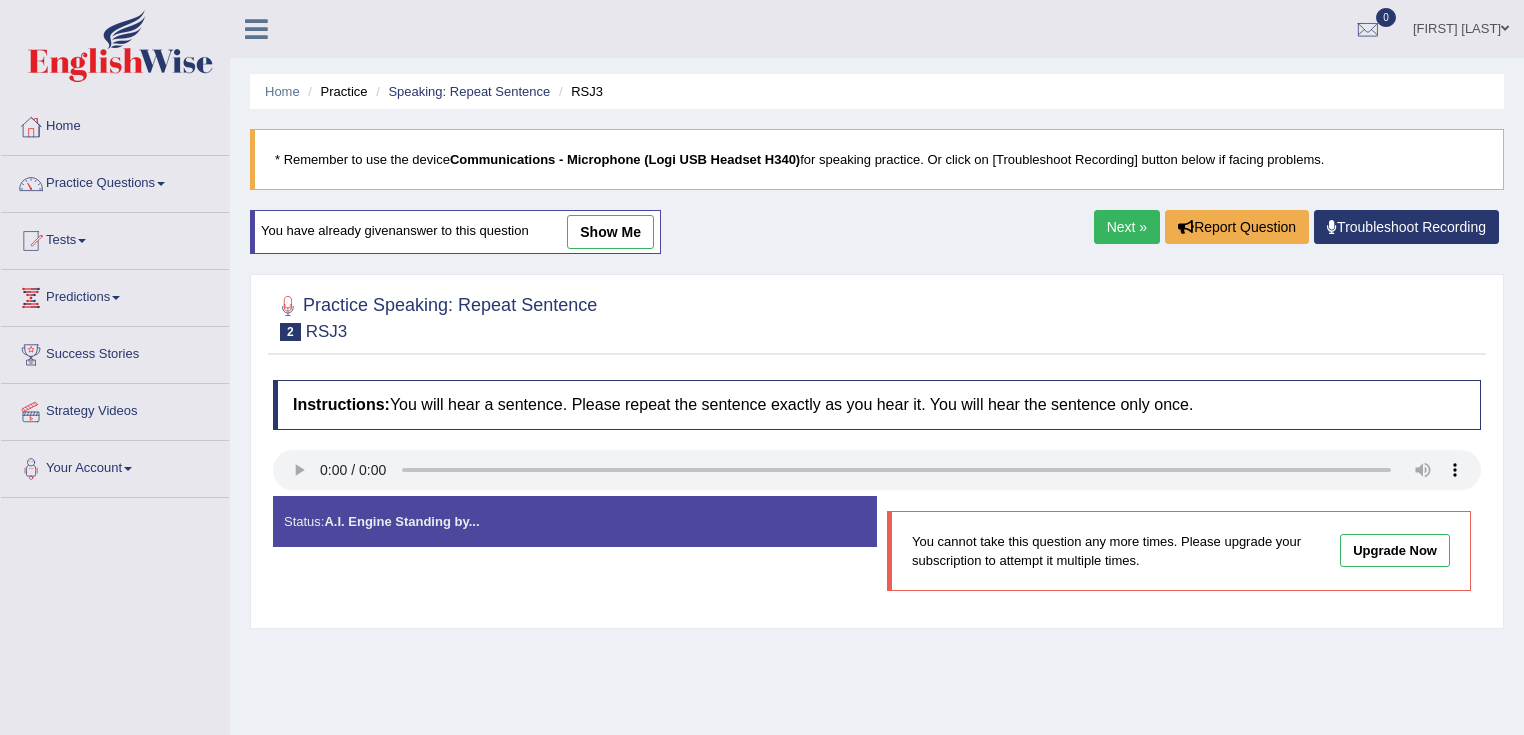 click on "show me" at bounding box center (610, 232) 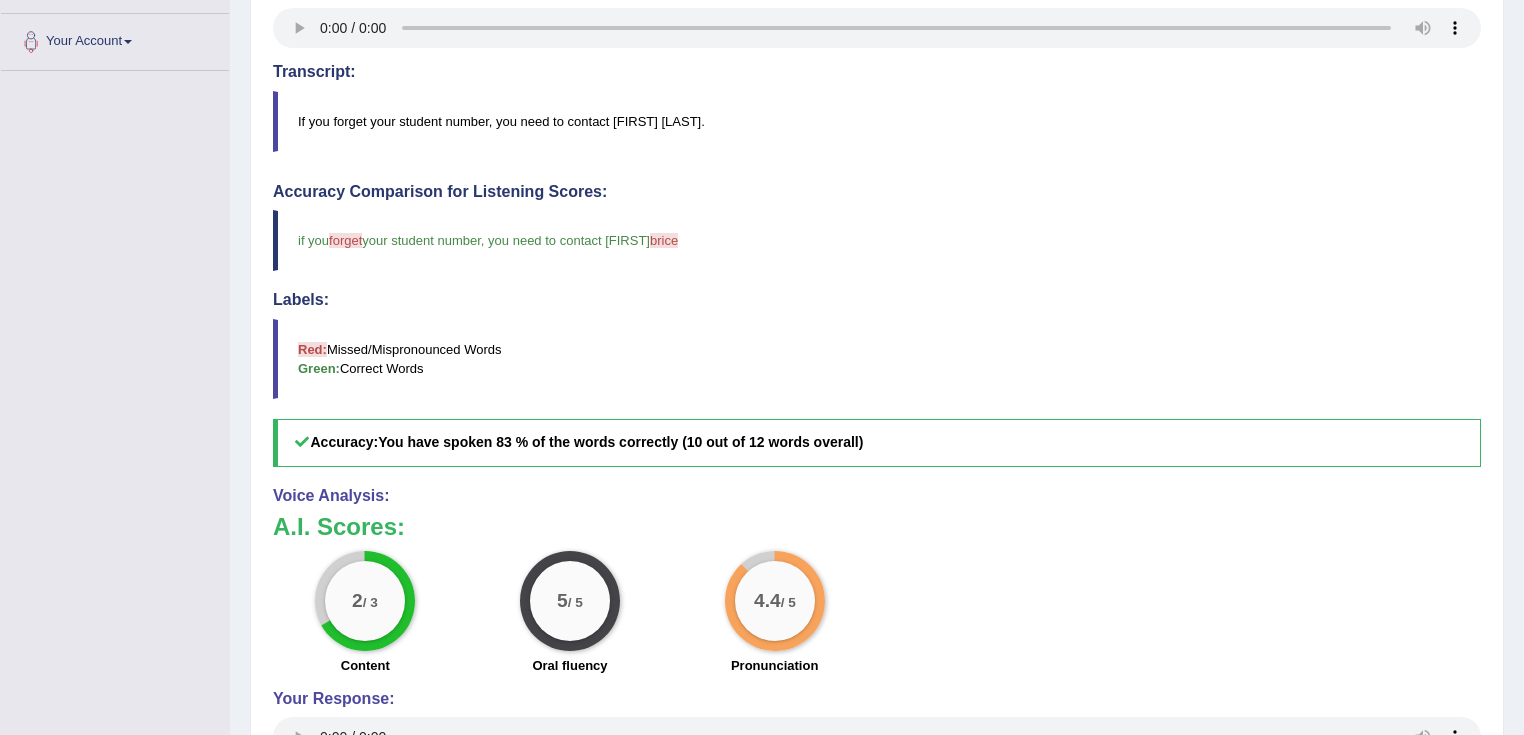 scroll, scrollTop: 480, scrollLeft: 0, axis: vertical 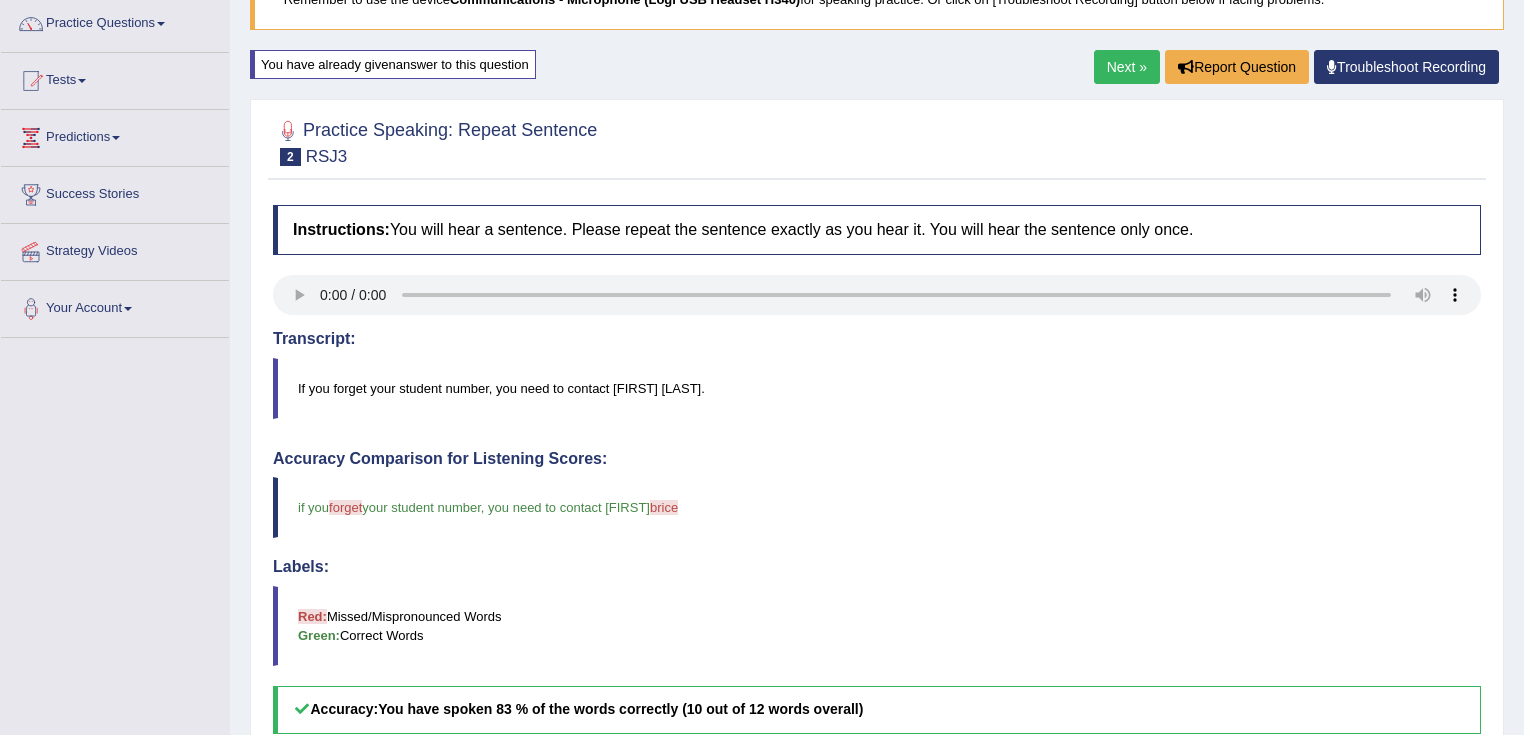 click on "Next »" at bounding box center (1127, 67) 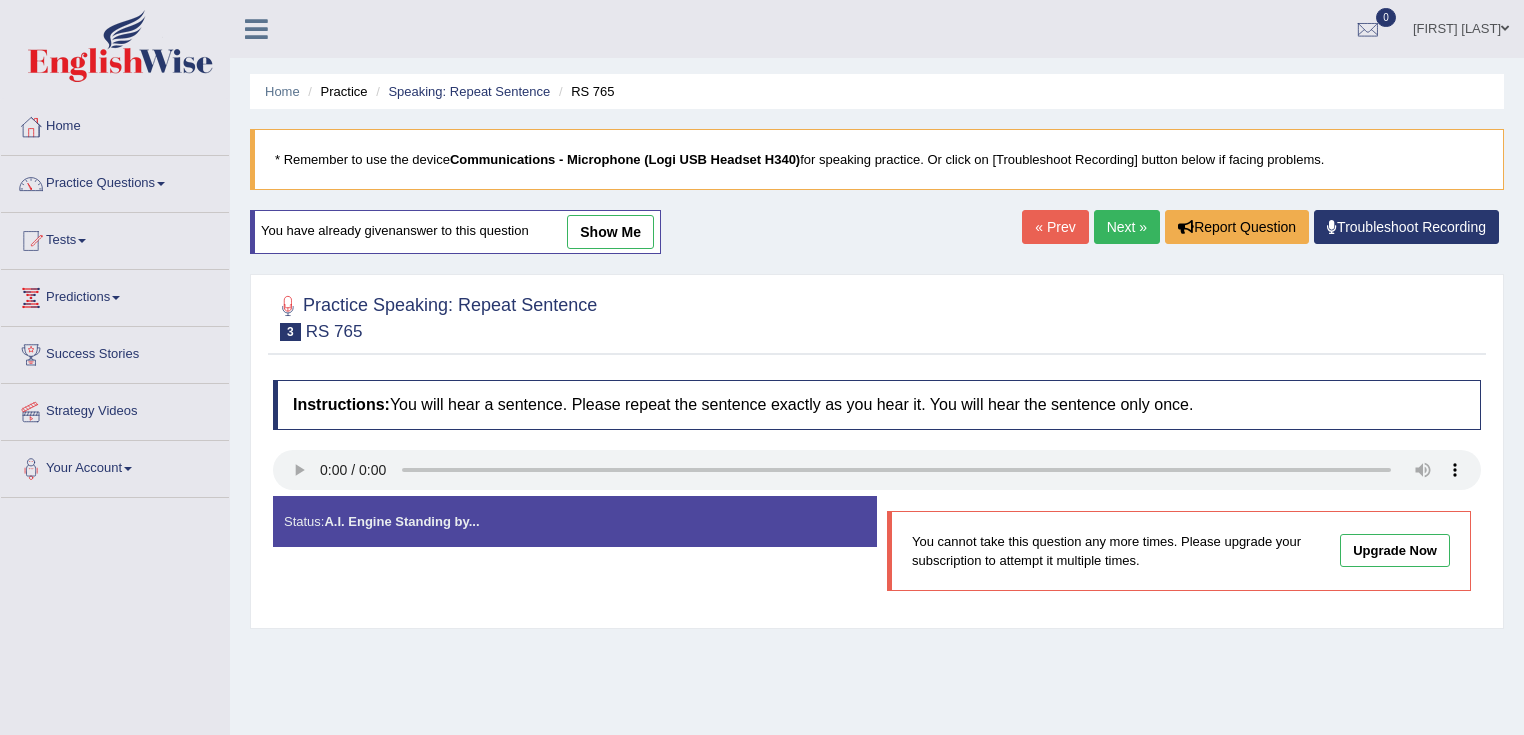 scroll, scrollTop: 0, scrollLeft: 0, axis: both 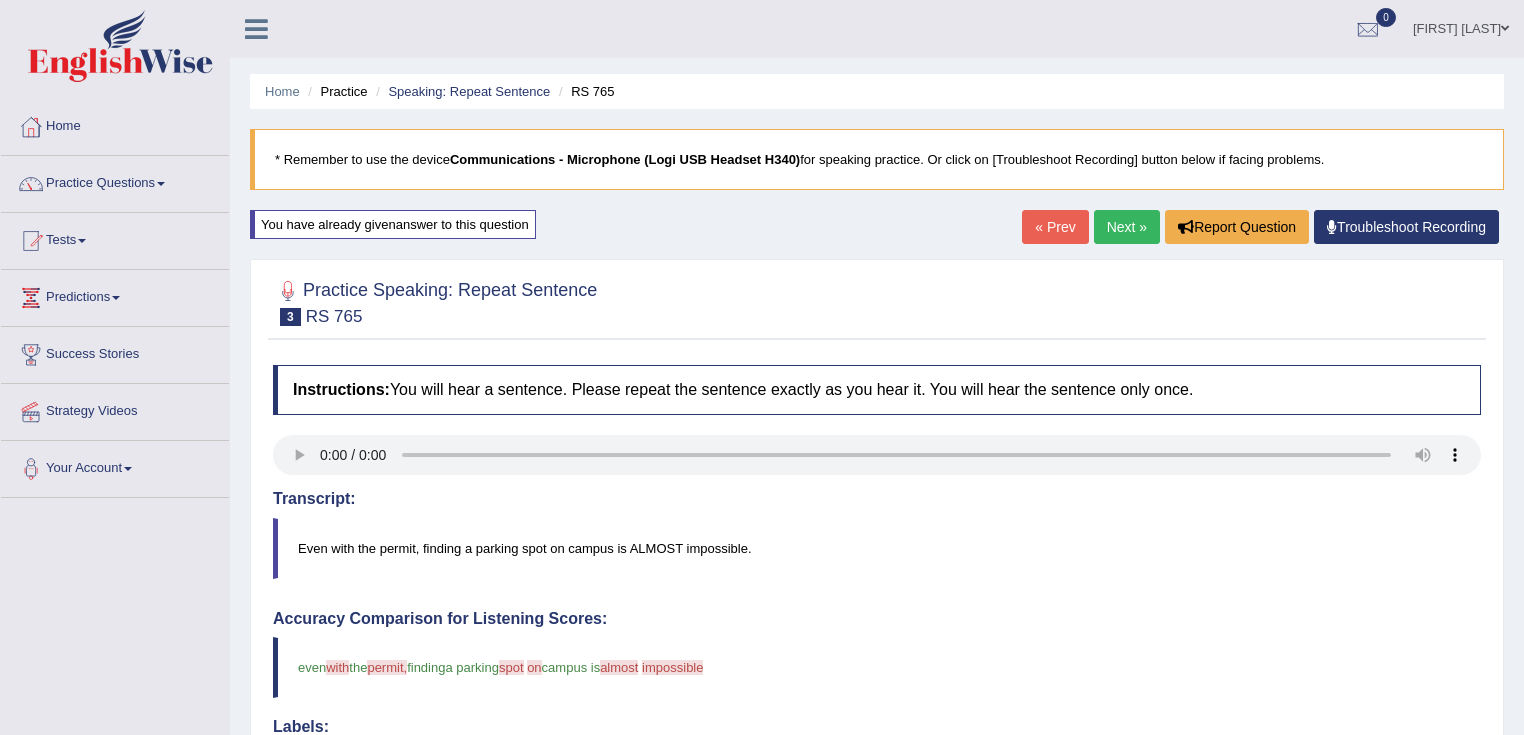 click on "Next »" at bounding box center [1127, 227] 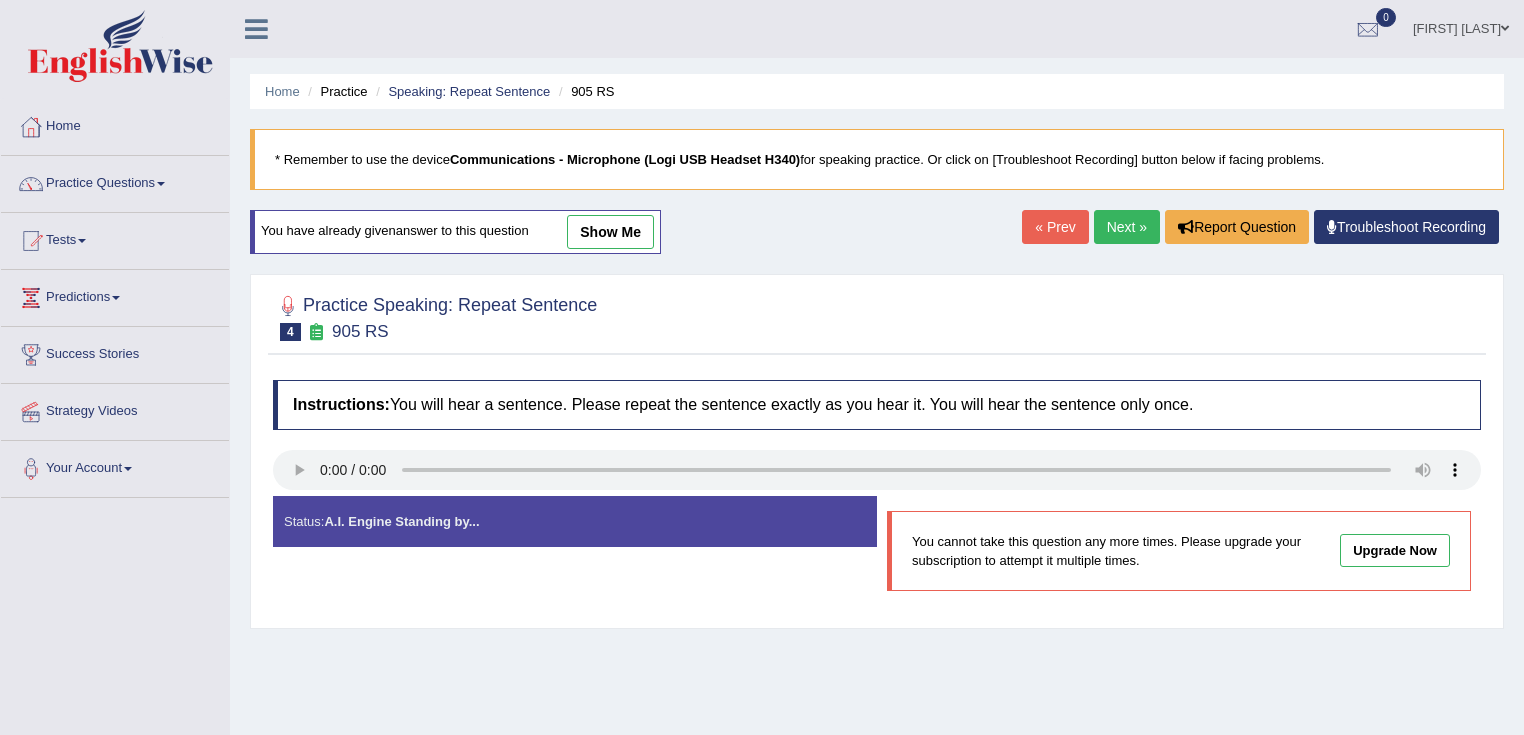 scroll, scrollTop: 0, scrollLeft: 0, axis: both 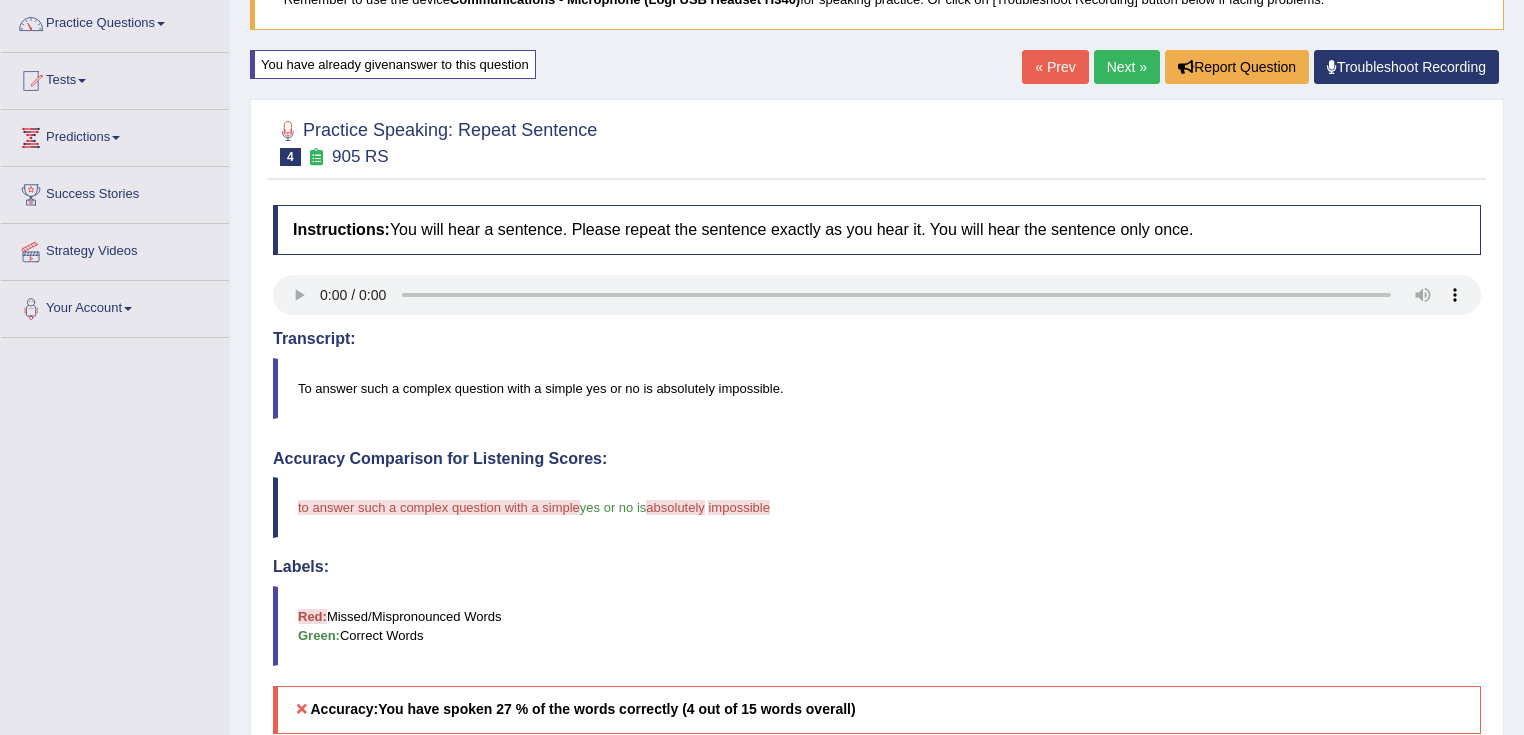 click on "Next »" at bounding box center (1127, 67) 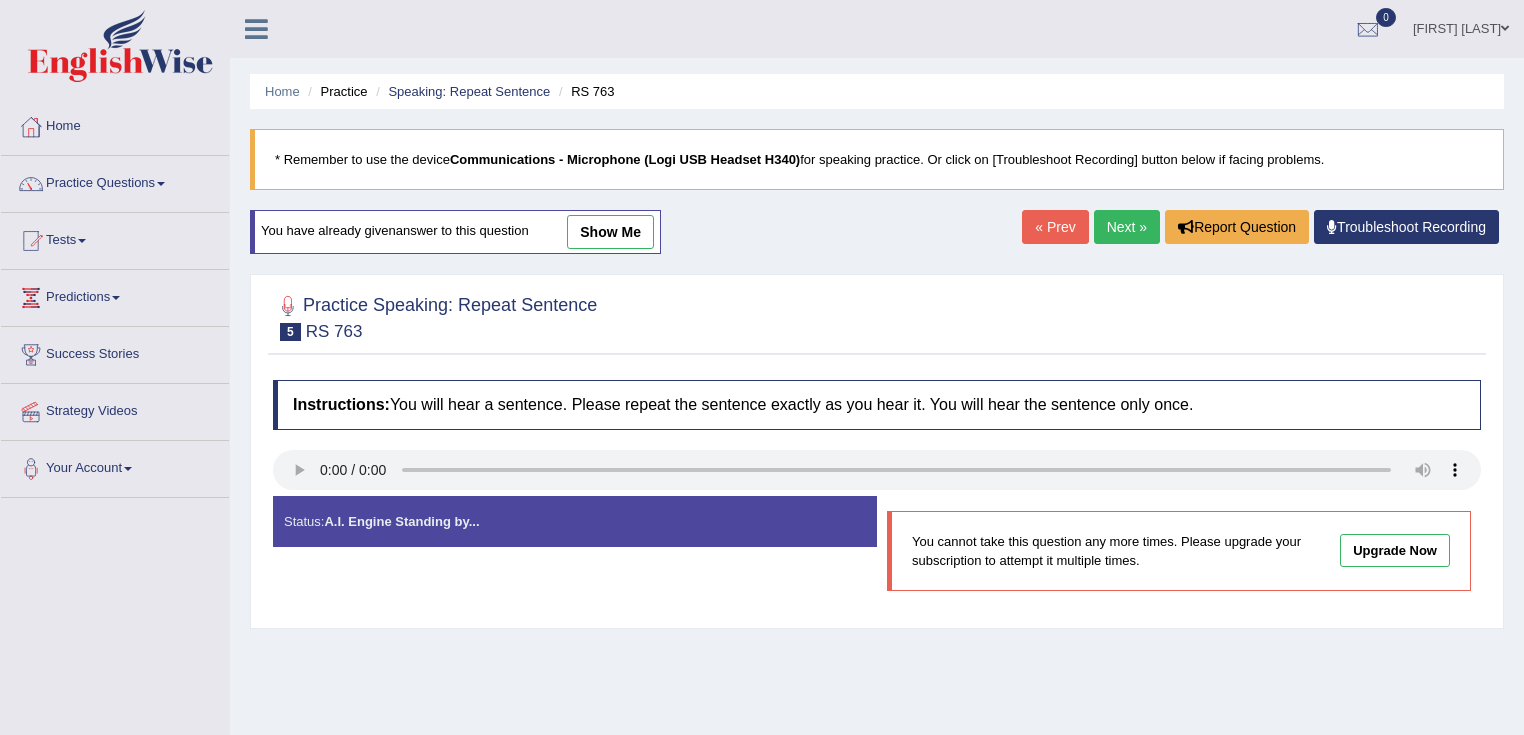 scroll, scrollTop: 0, scrollLeft: 0, axis: both 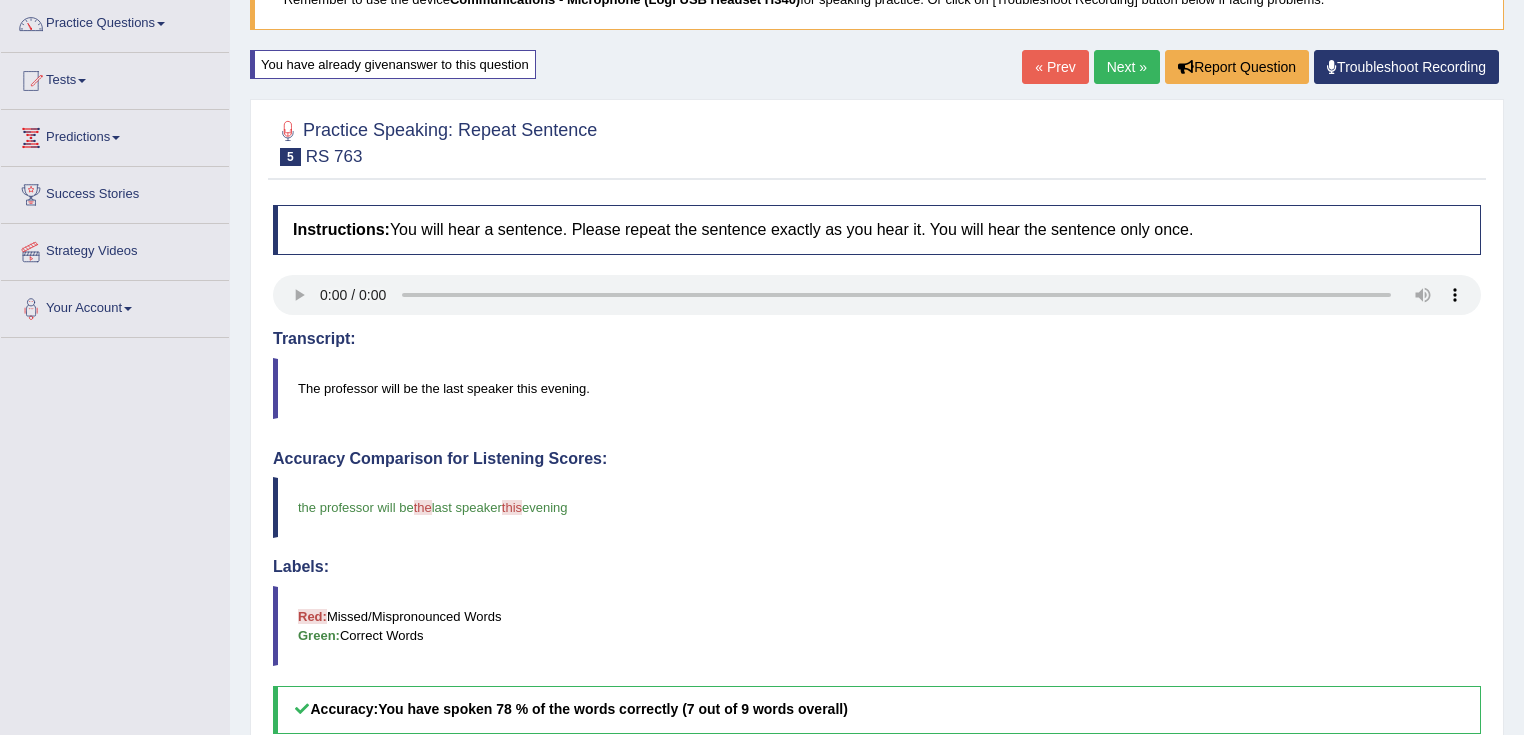 click on "Next »" at bounding box center (1127, 67) 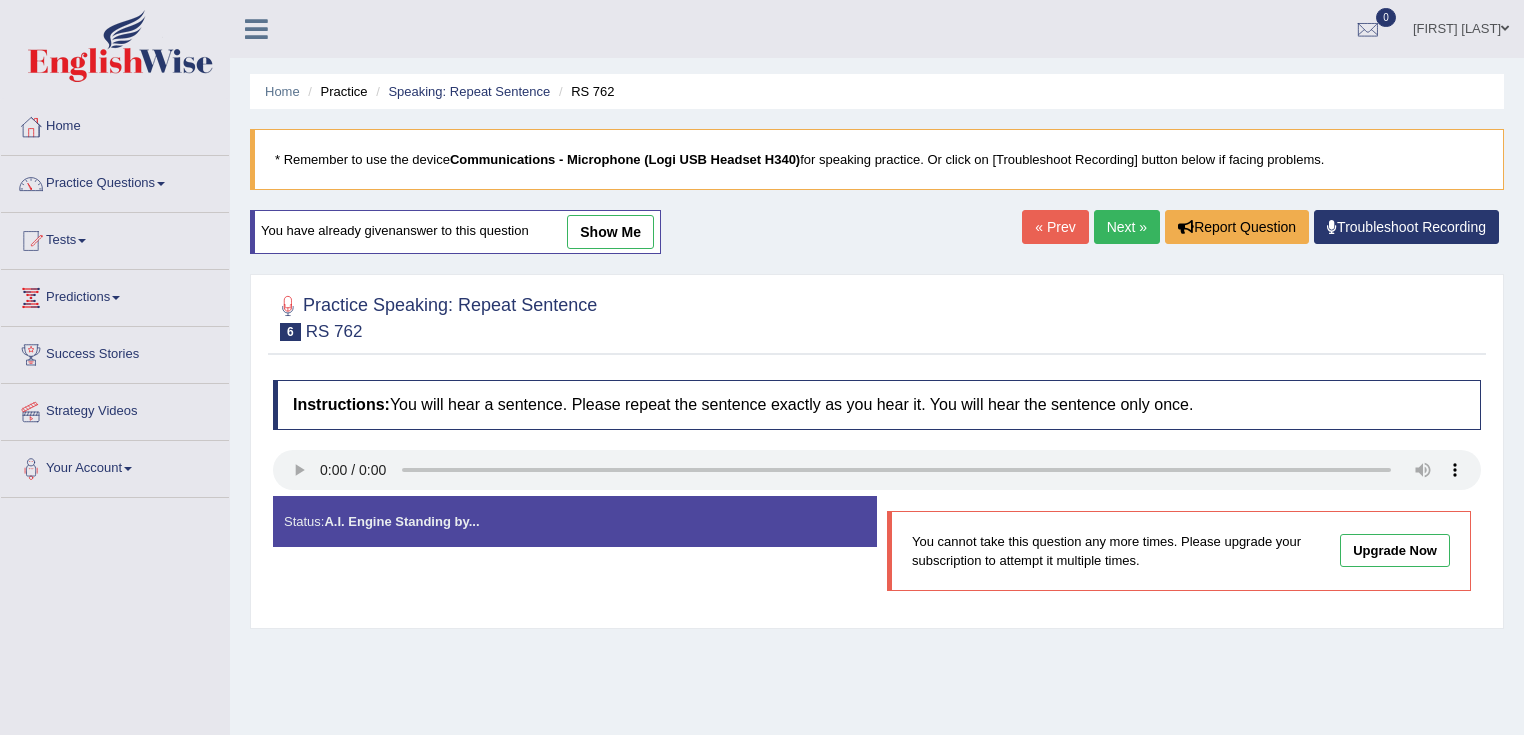 scroll, scrollTop: 0, scrollLeft: 0, axis: both 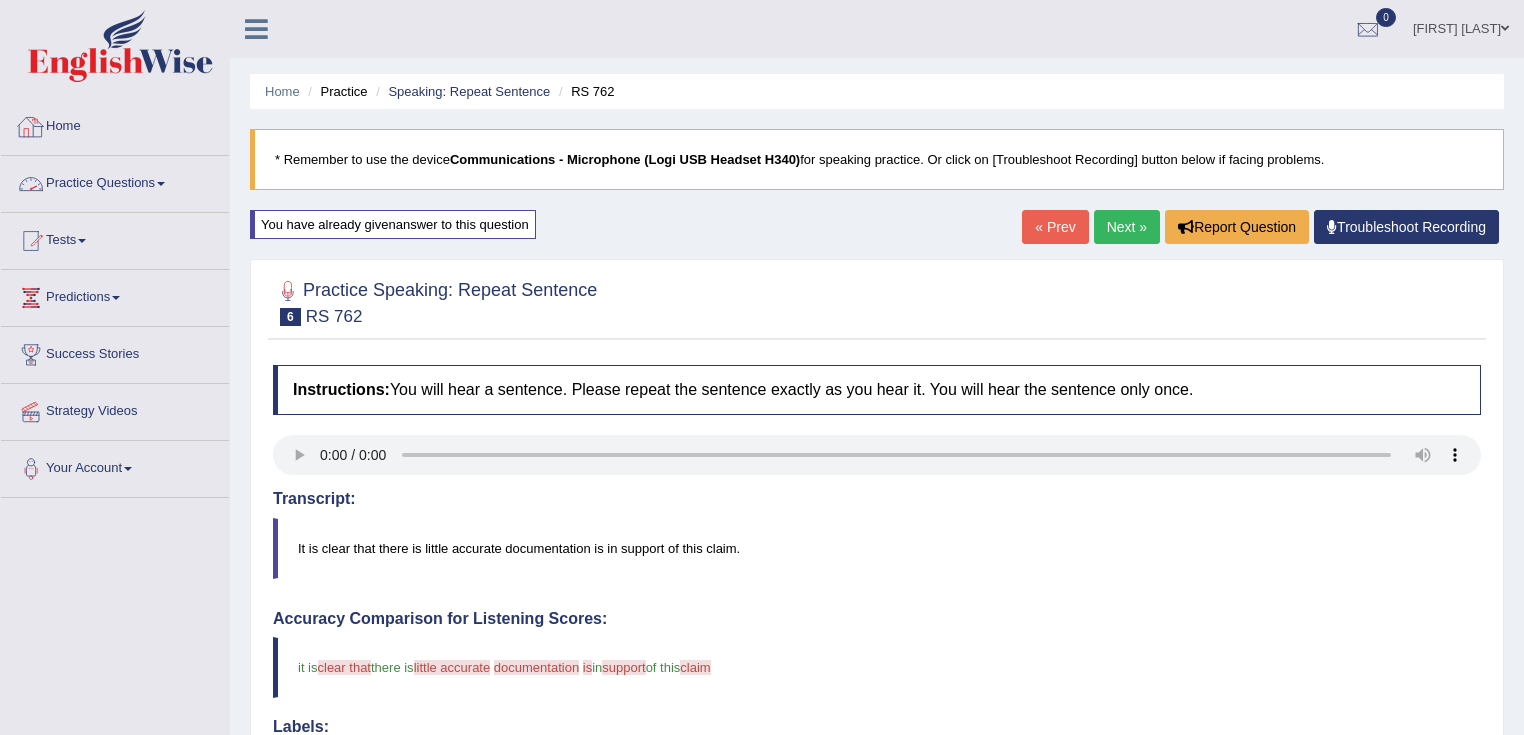click on "Practice Questions" at bounding box center [115, 181] 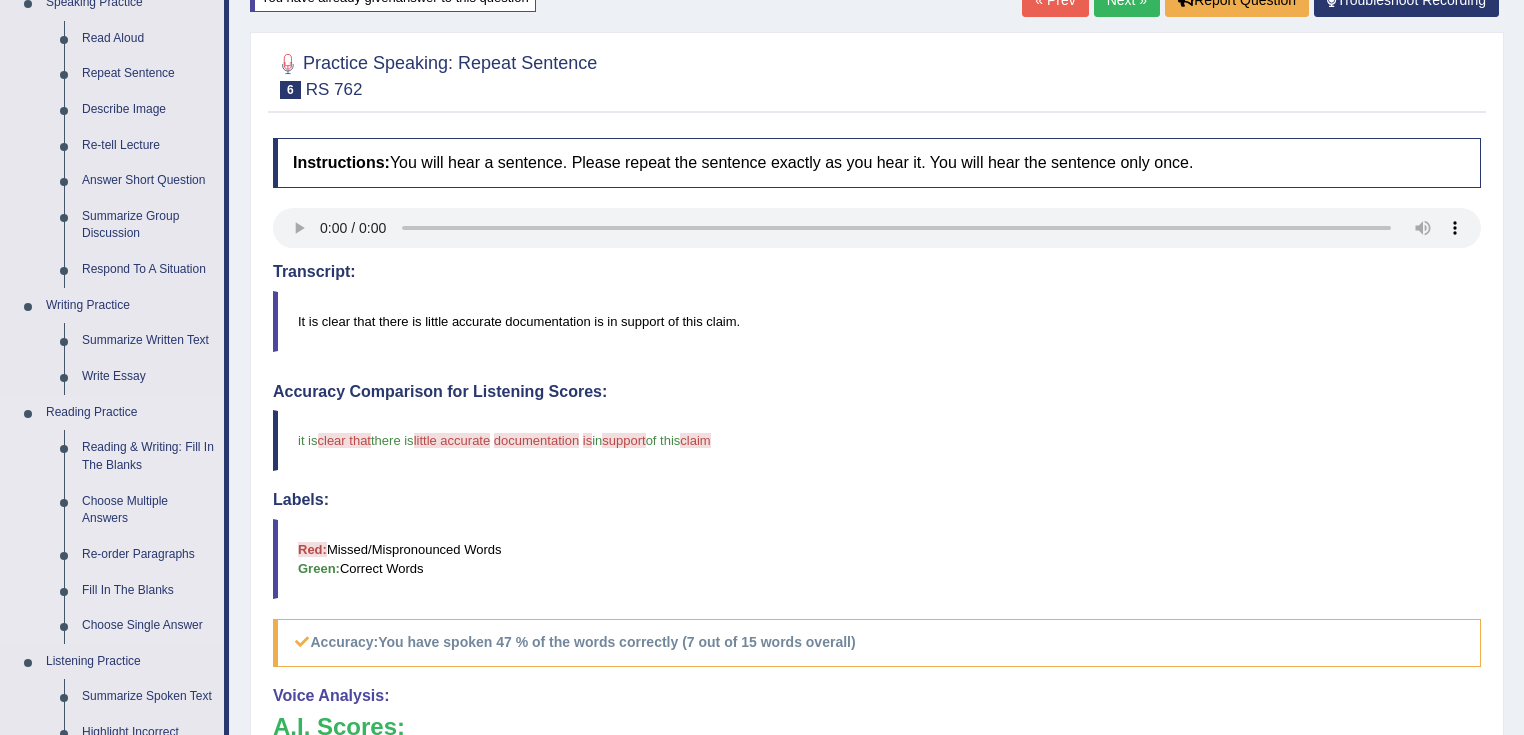 scroll, scrollTop: 320, scrollLeft: 0, axis: vertical 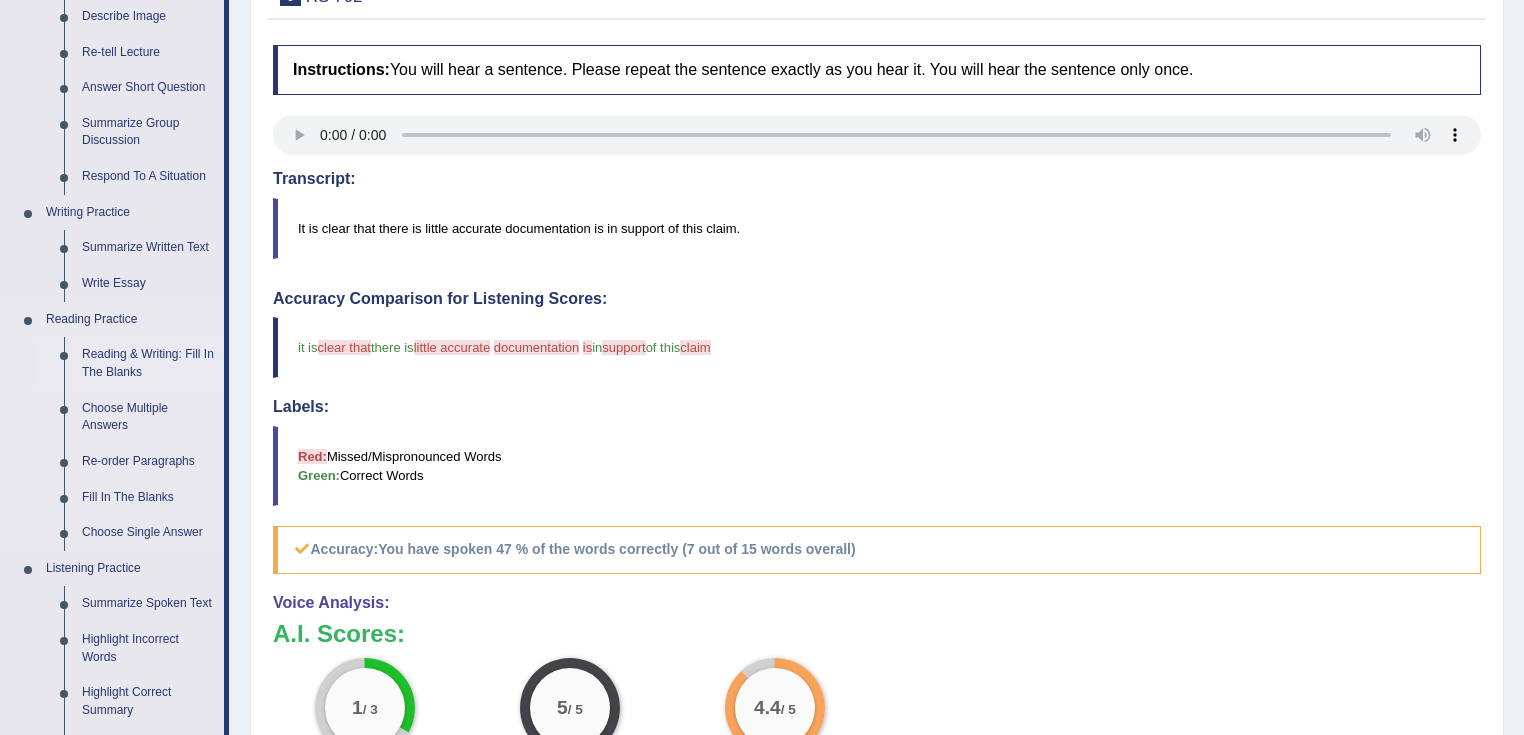 click on "Reading & Writing: Fill In The Blanks" at bounding box center [148, 363] 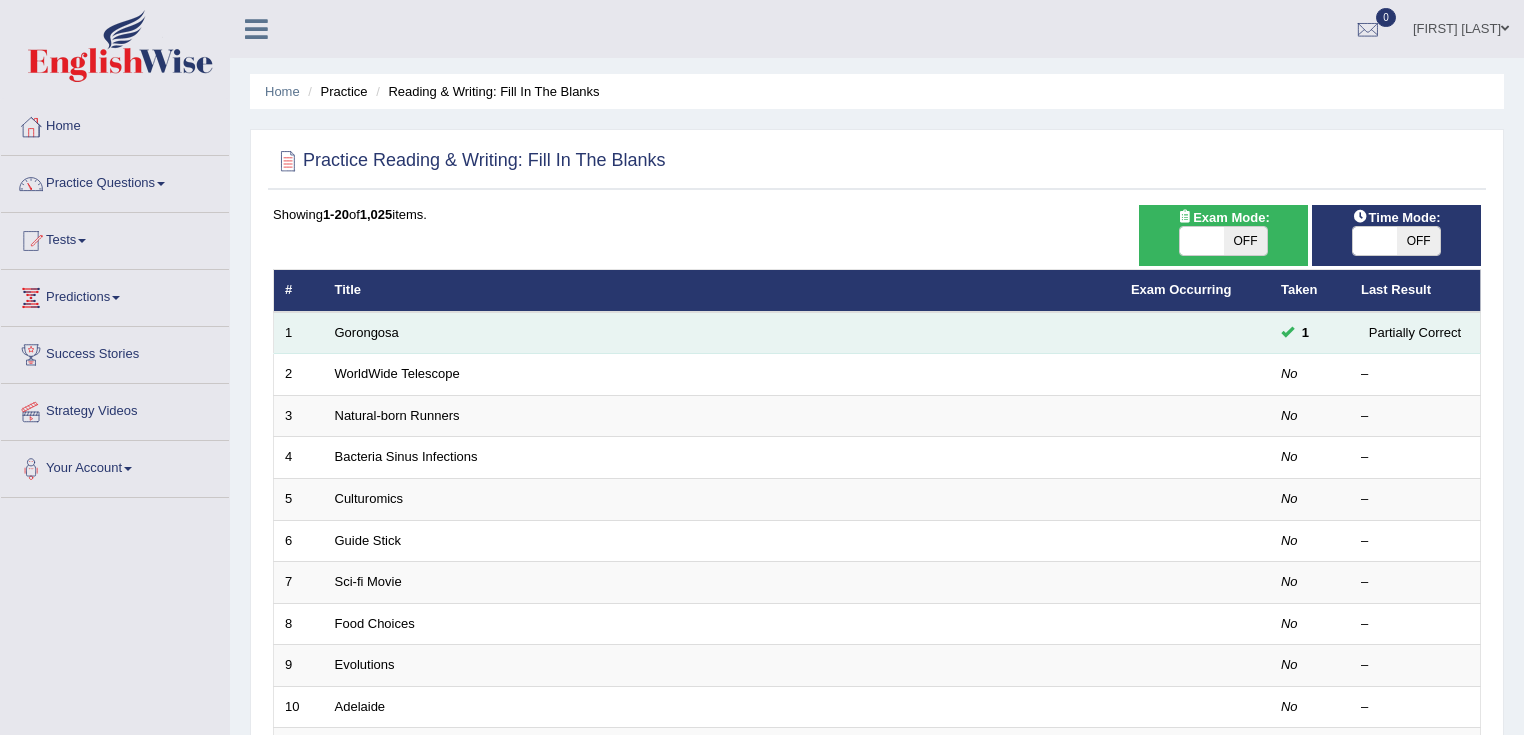 scroll, scrollTop: 0, scrollLeft: 0, axis: both 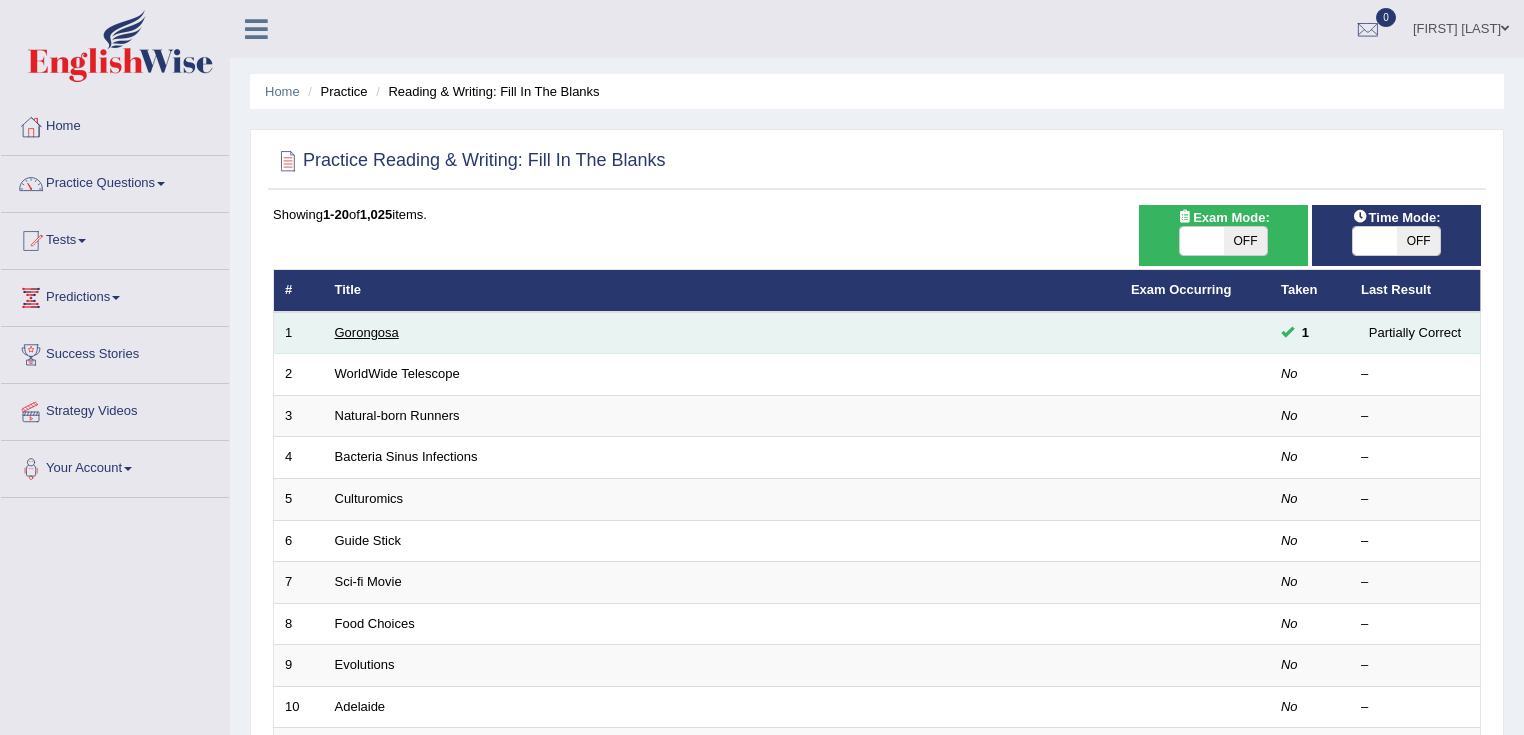 click on "Gorongosa" at bounding box center (367, 332) 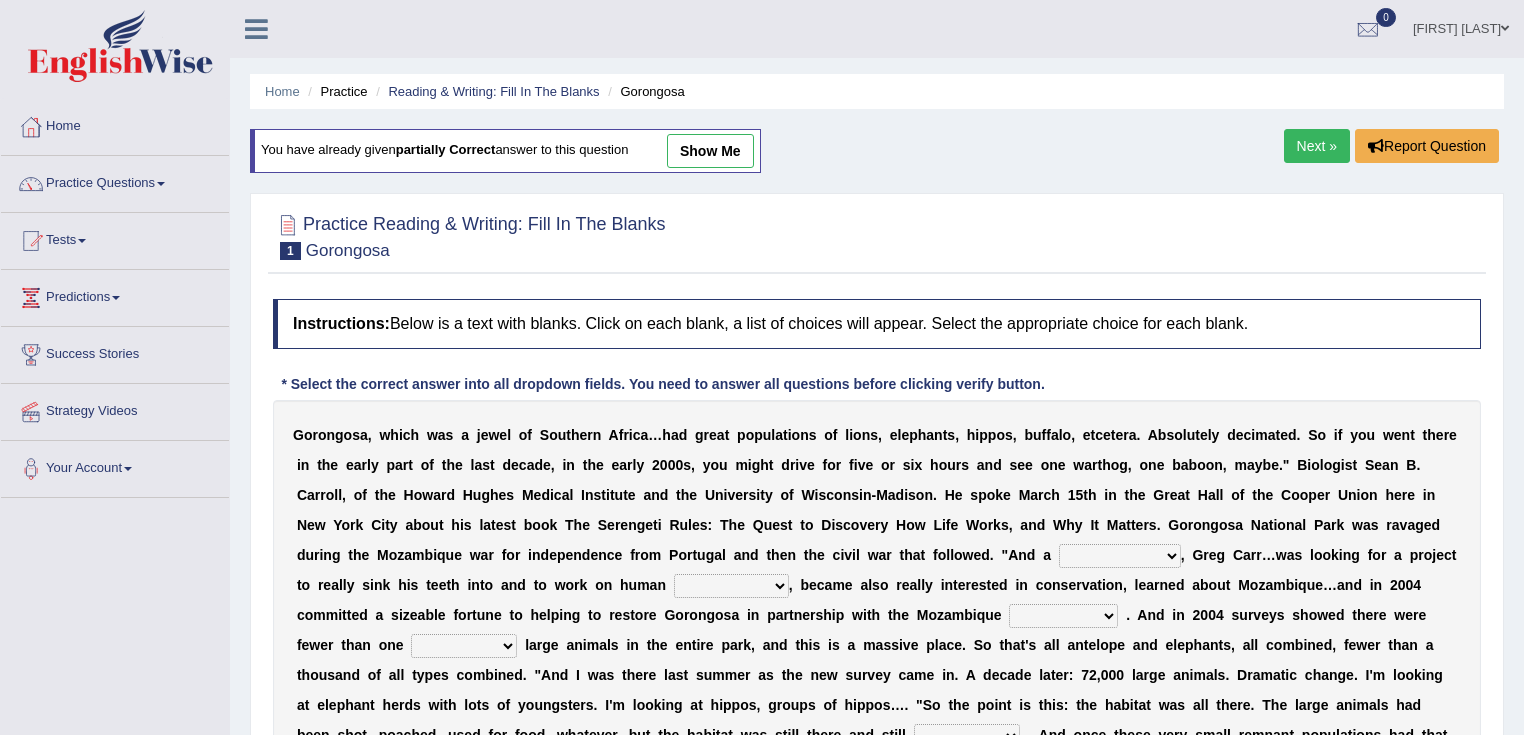 scroll, scrollTop: 0, scrollLeft: 0, axis: both 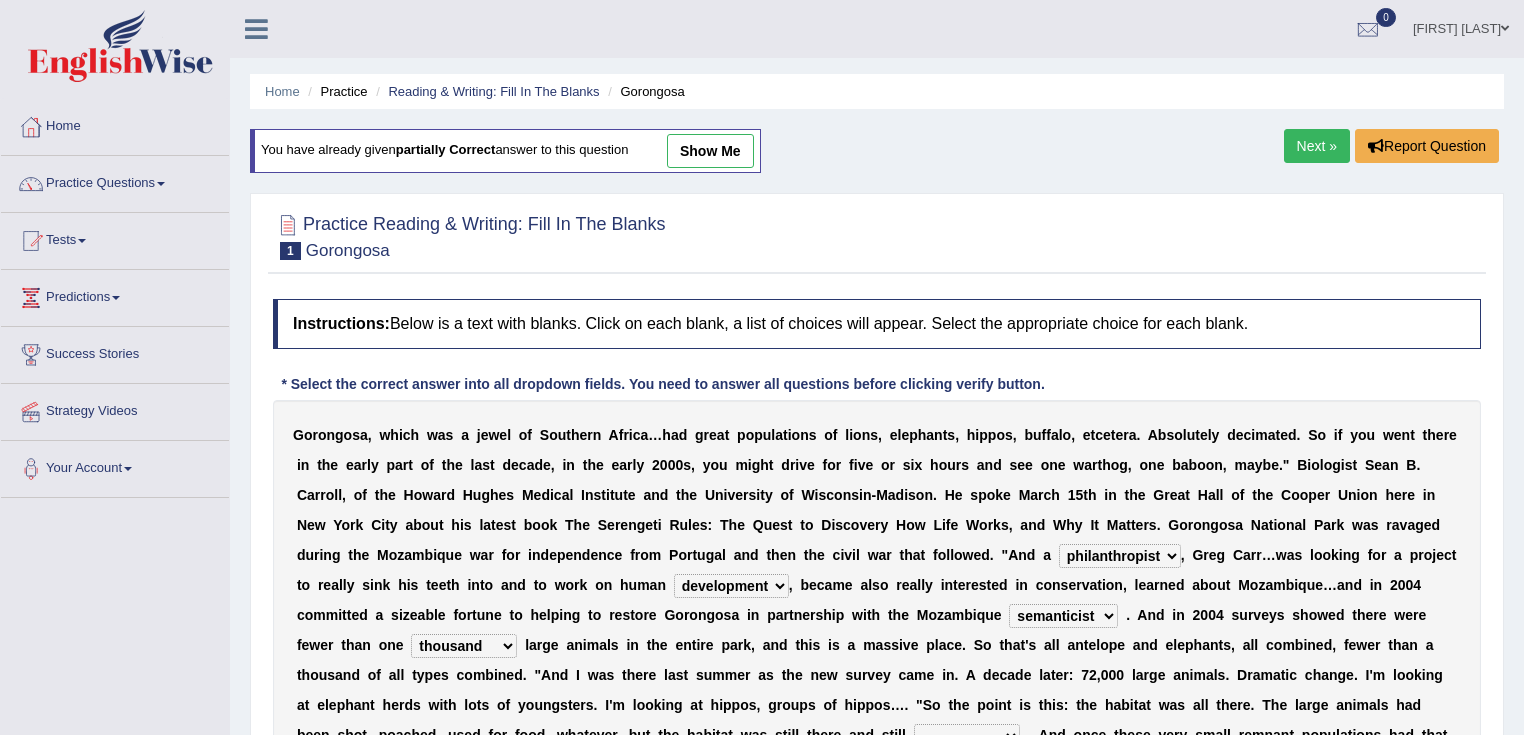 select on "productive" 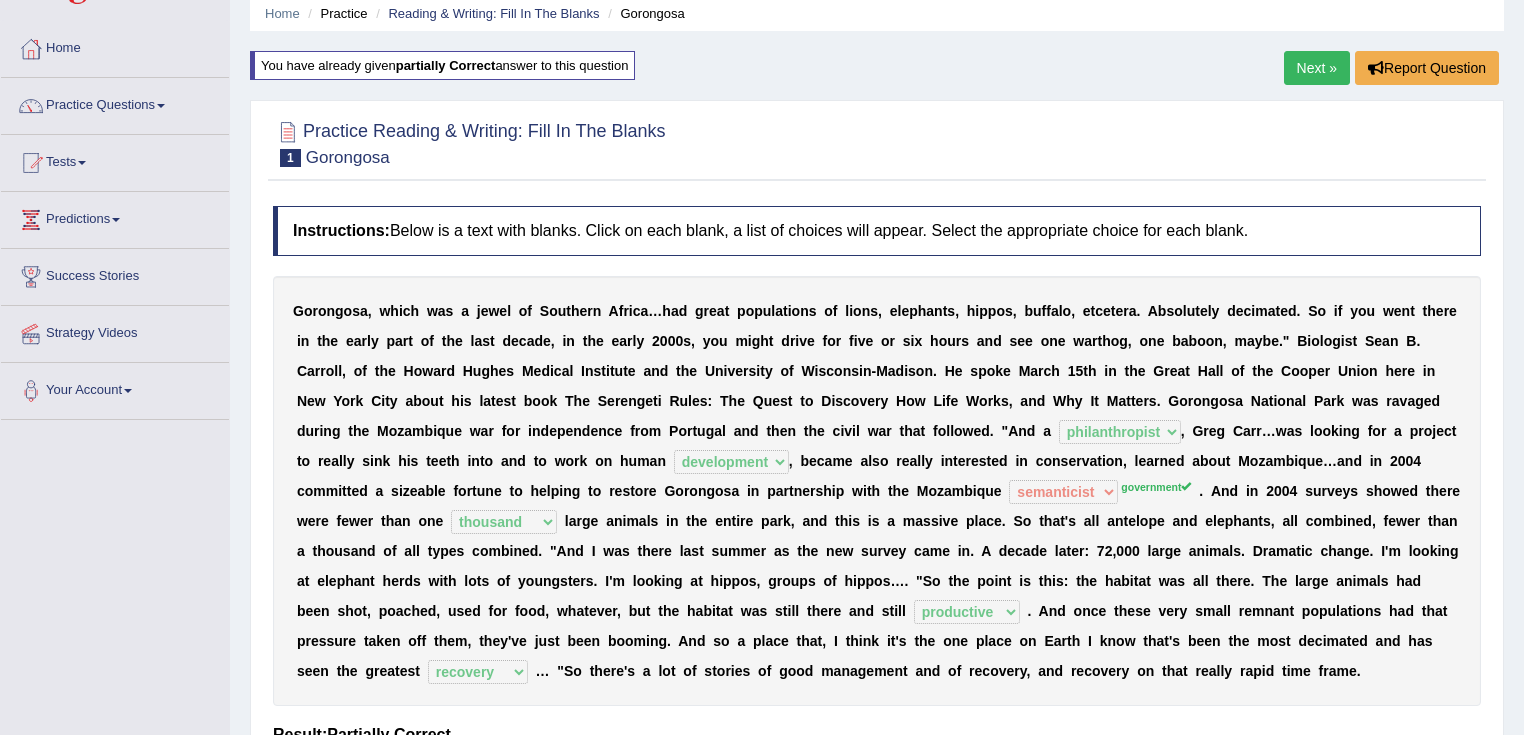 scroll, scrollTop: 0, scrollLeft: 0, axis: both 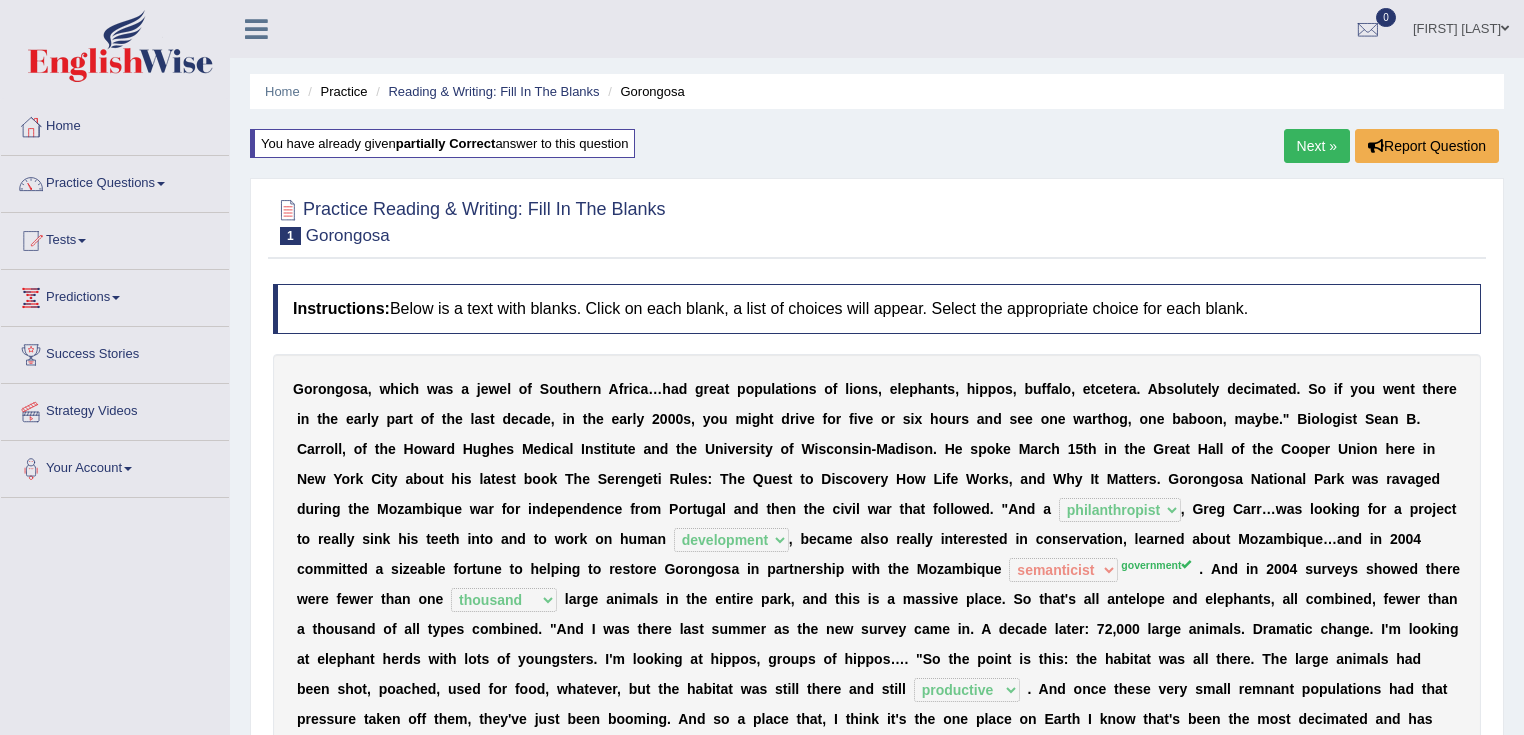 click on "Next »" at bounding box center [1317, 146] 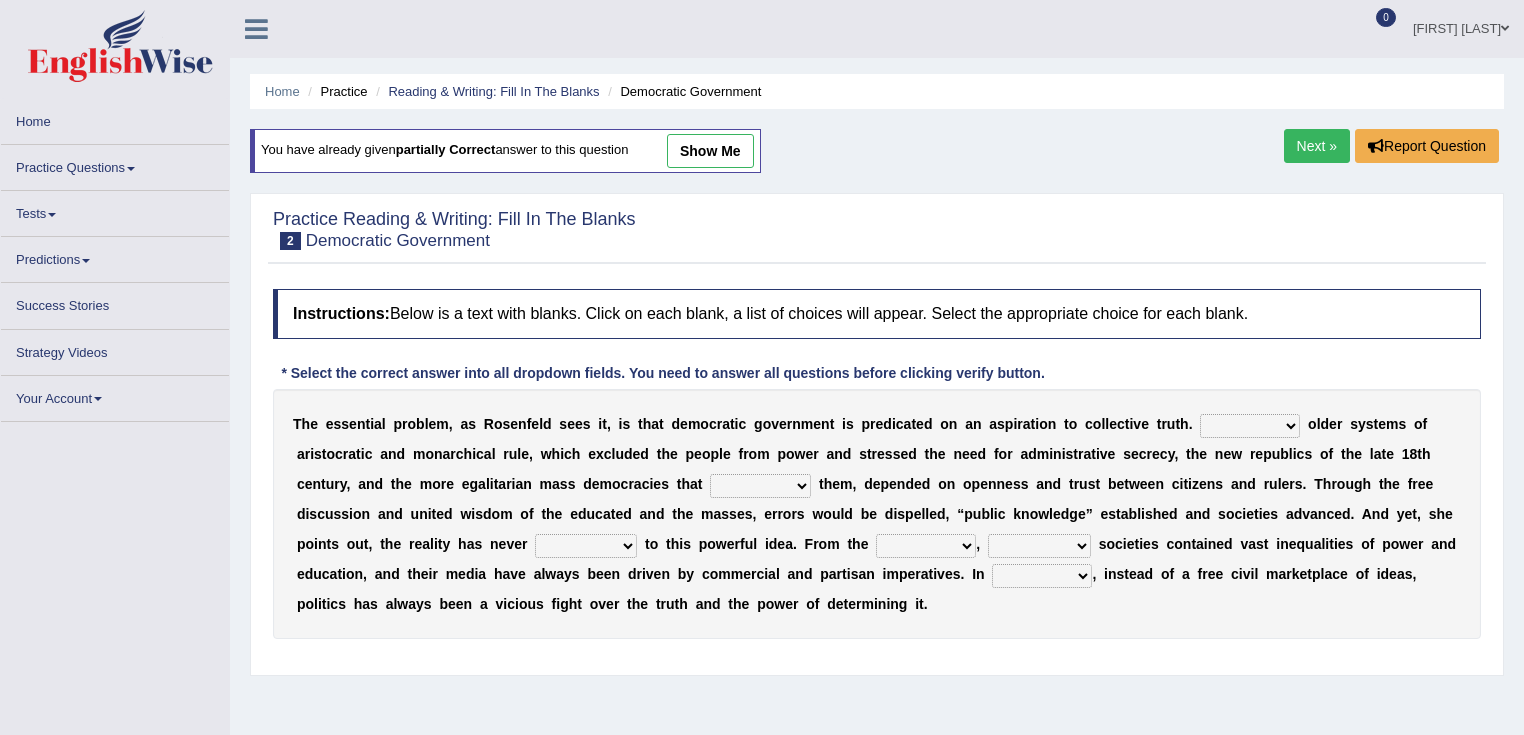 scroll, scrollTop: 0, scrollLeft: 0, axis: both 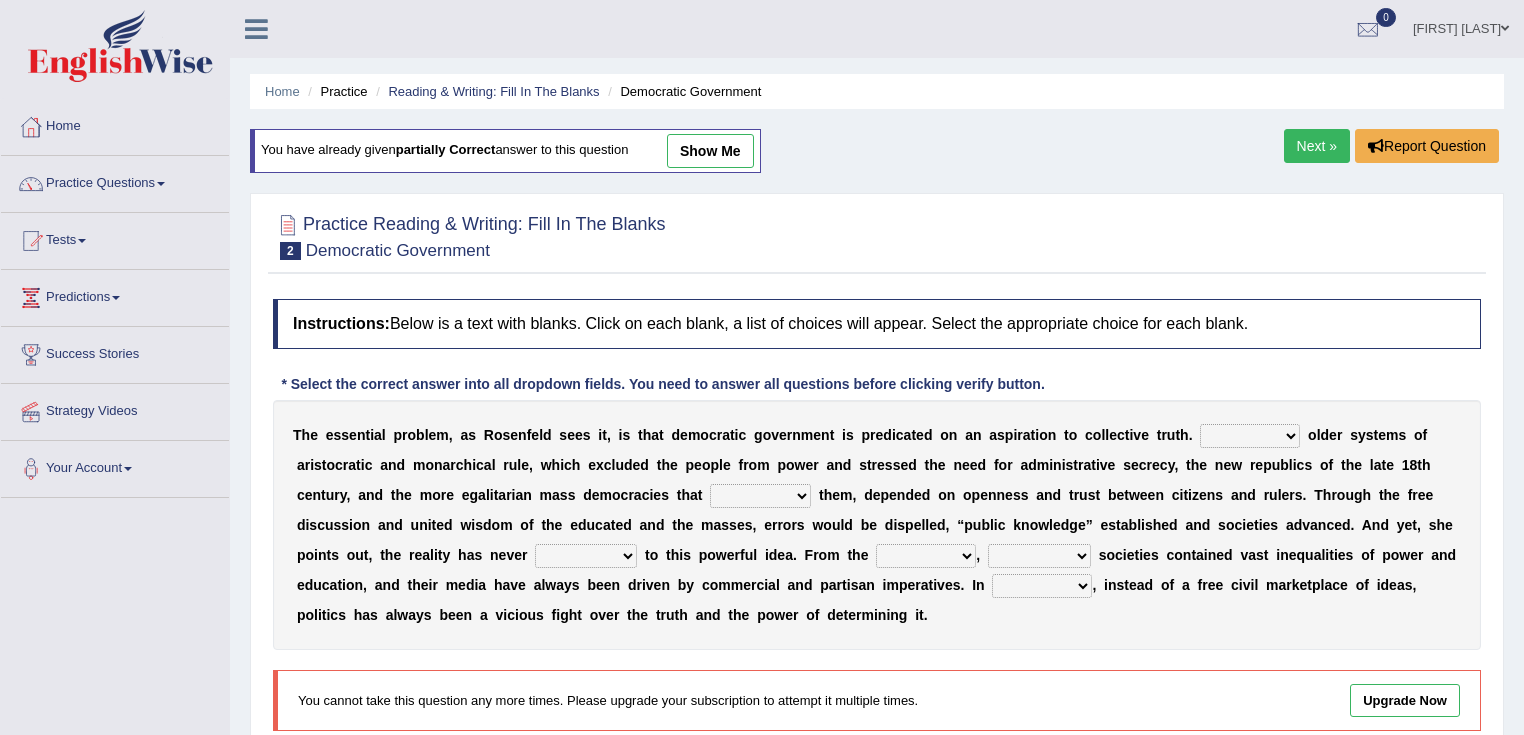 click on "show me" at bounding box center (710, 151) 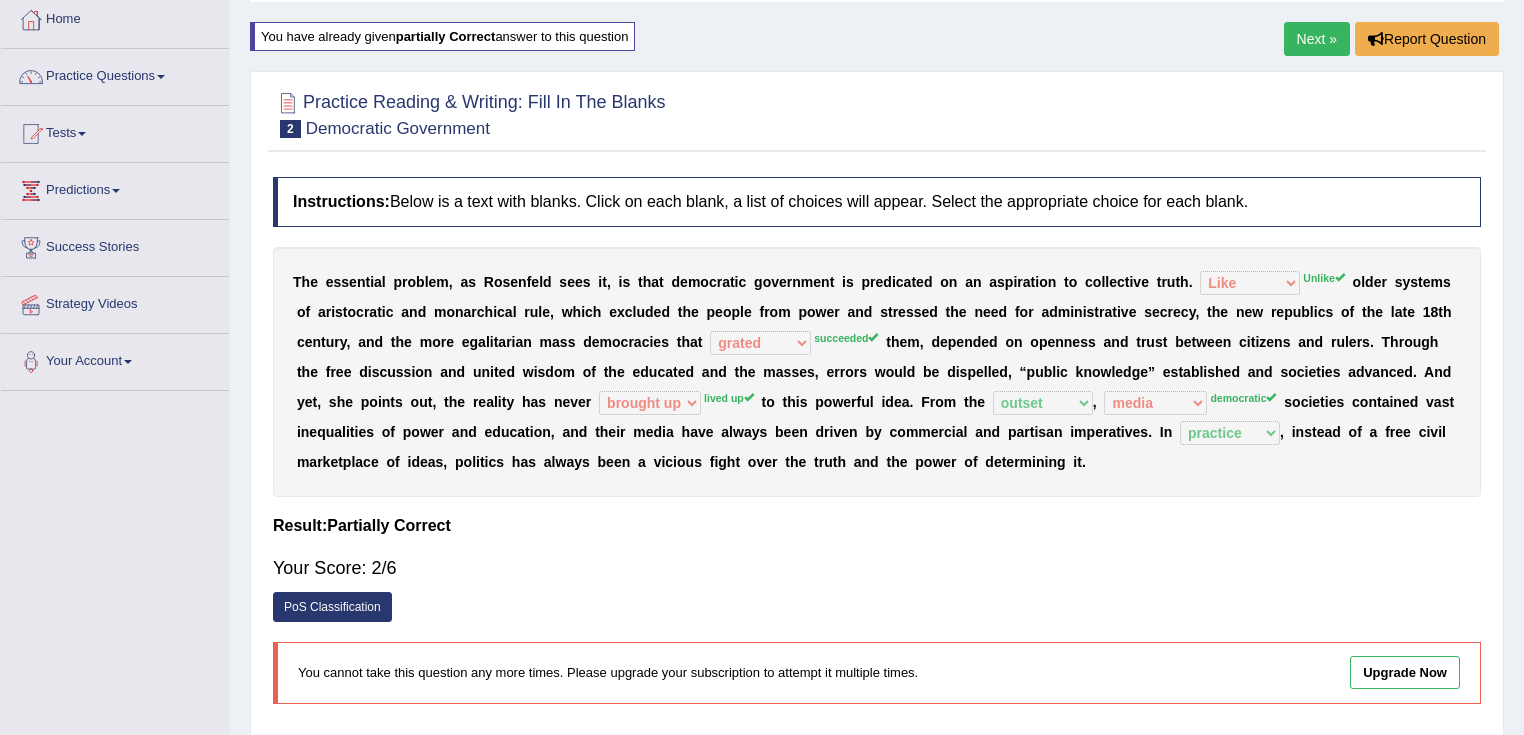 scroll, scrollTop: 0, scrollLeft: 0, axis: both 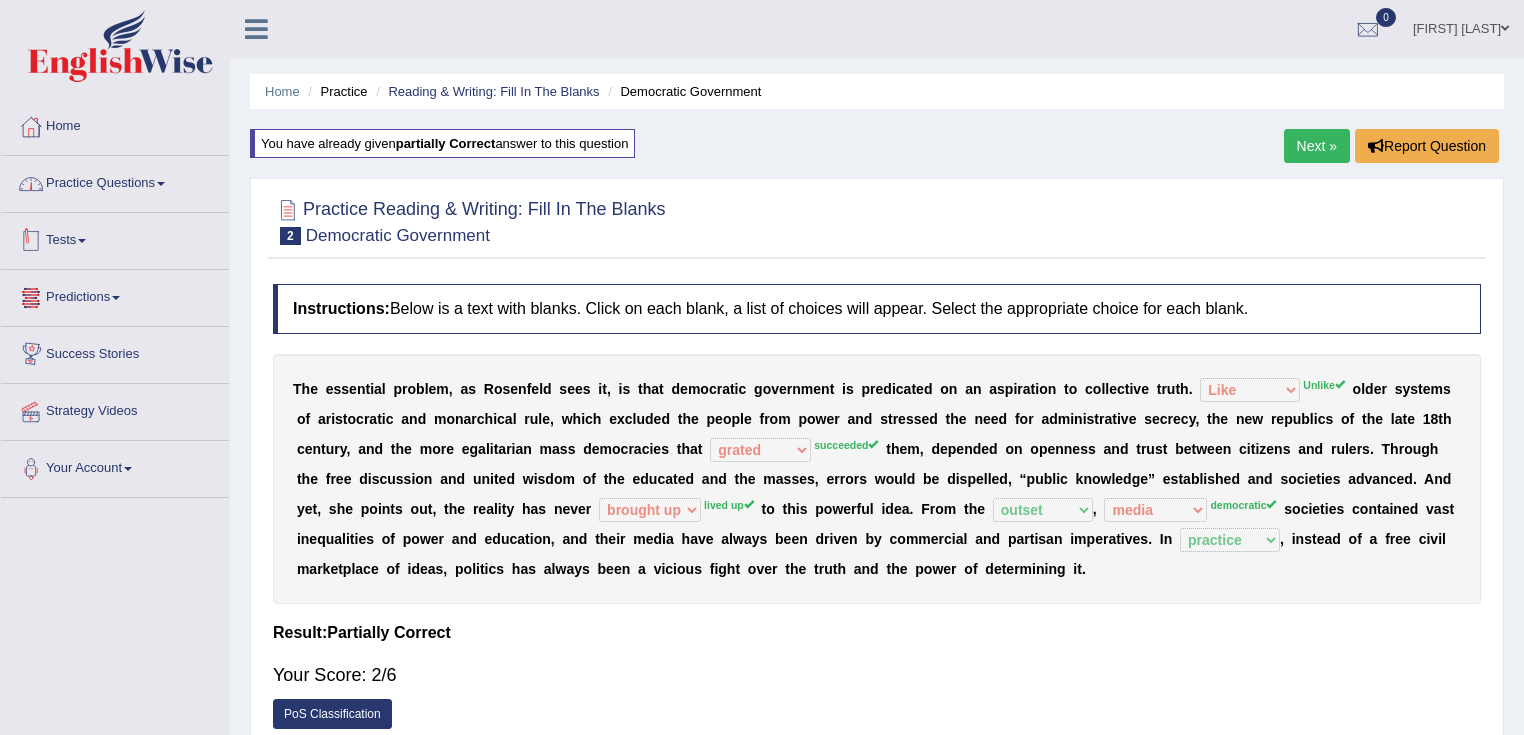 click on "Practice Questions" at bounding box center [115, 181] 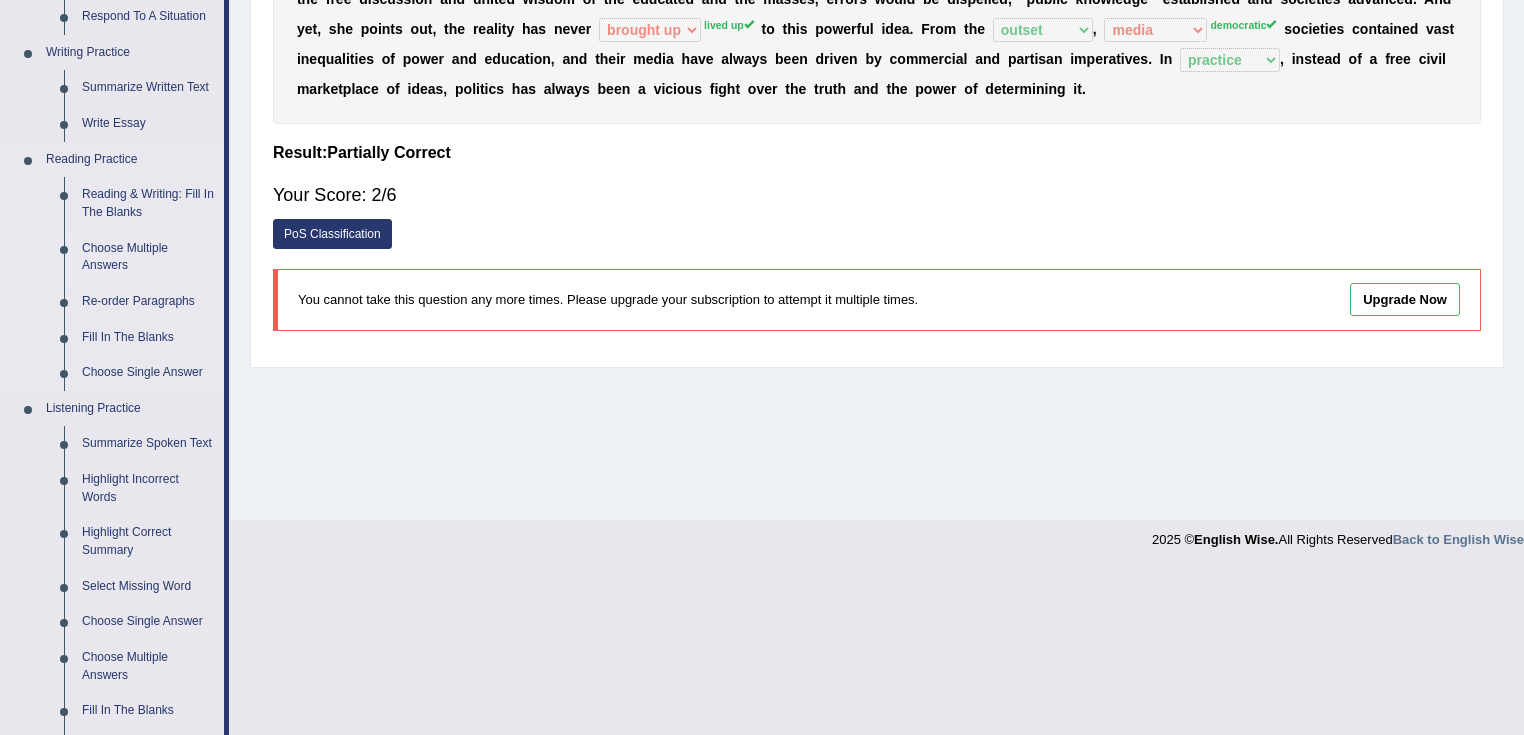scroll, scrollTop: 720, scrollLeft: 0, axis: vertical 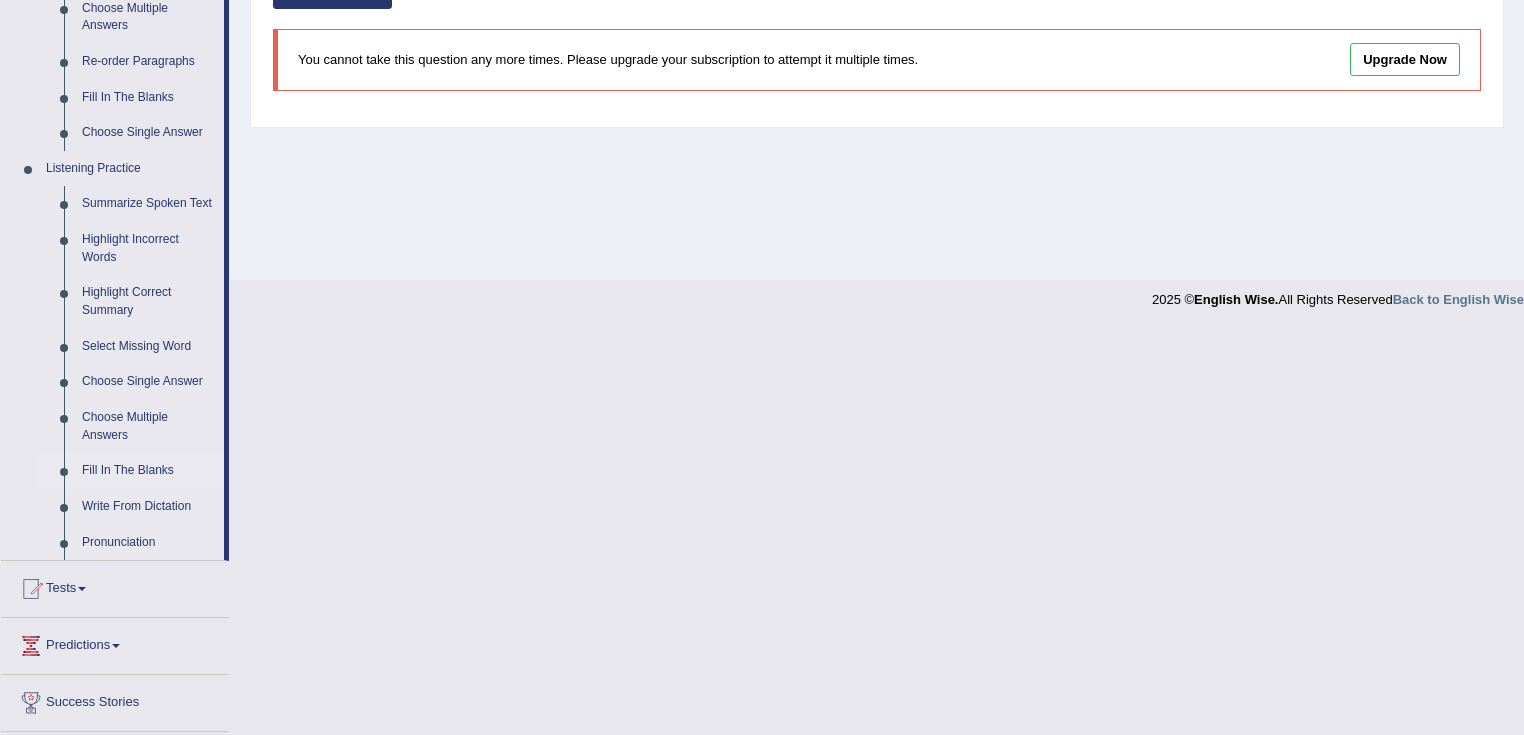 click on "Fill In The Blanks" at bounding box center [148, 471] 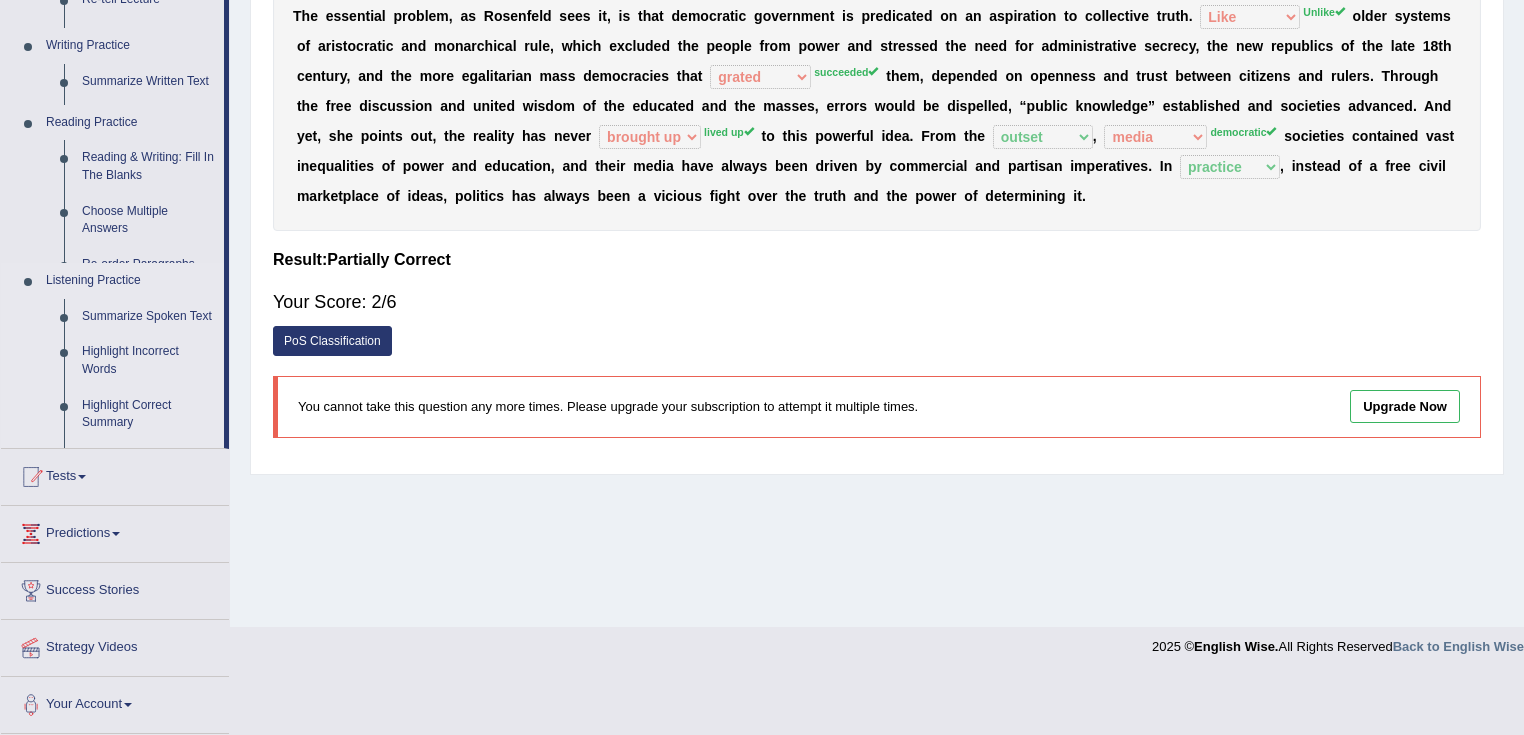 scroll, scrollTop: 315, scrollLeft: 0, axis: vertical 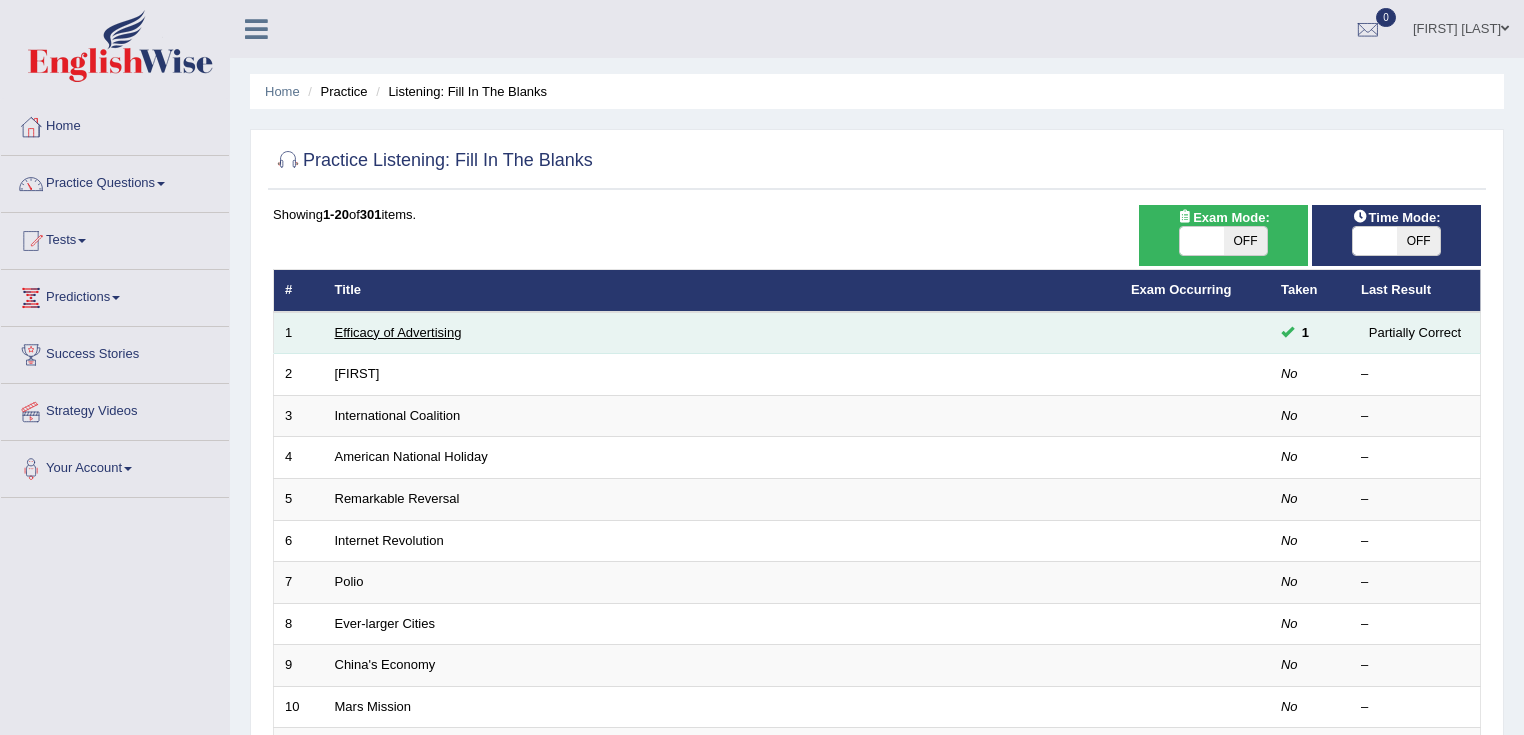 click on "Efficacy of Advertising" at bounding box center (398, 332) 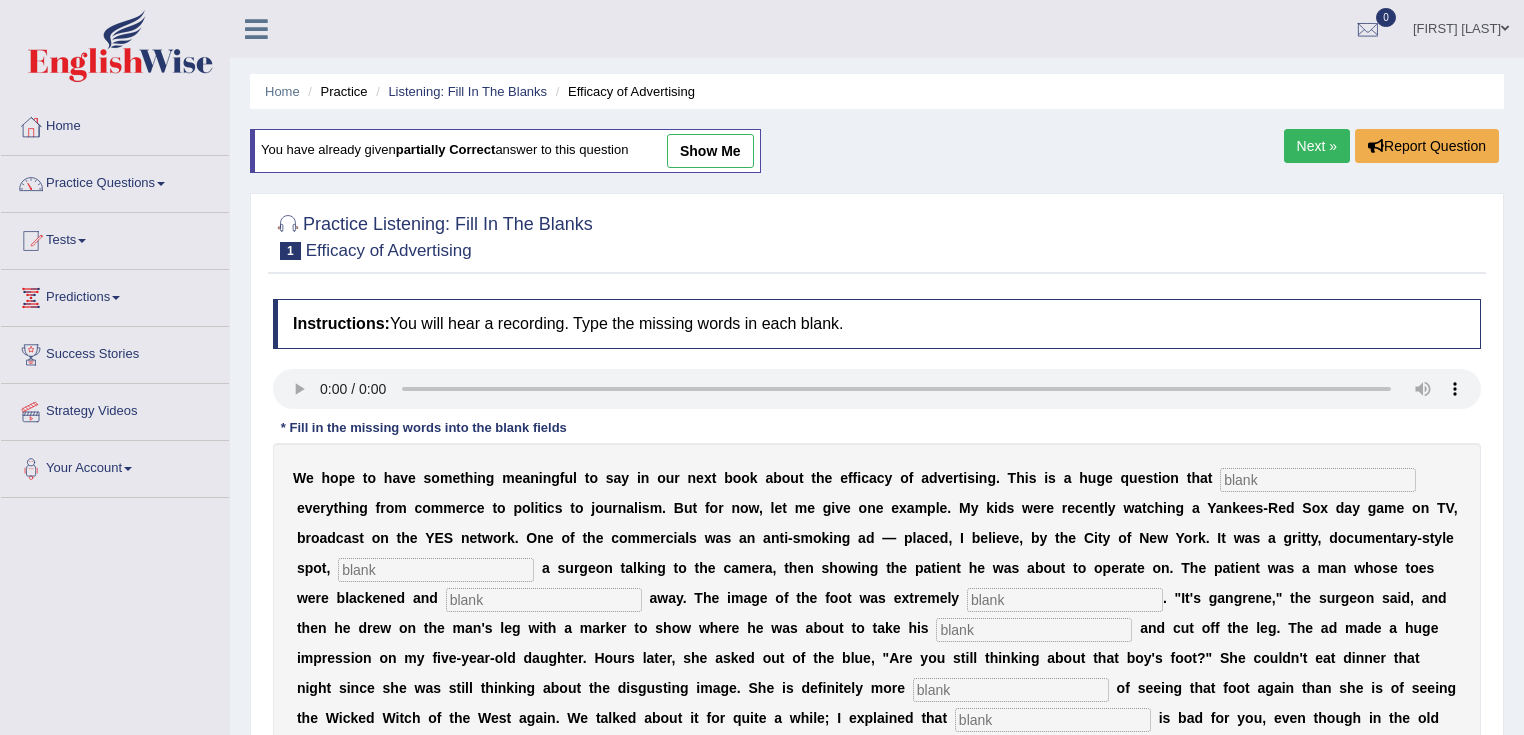 scroll, scrollTop: 0, scrollLeft: 0, axis: both 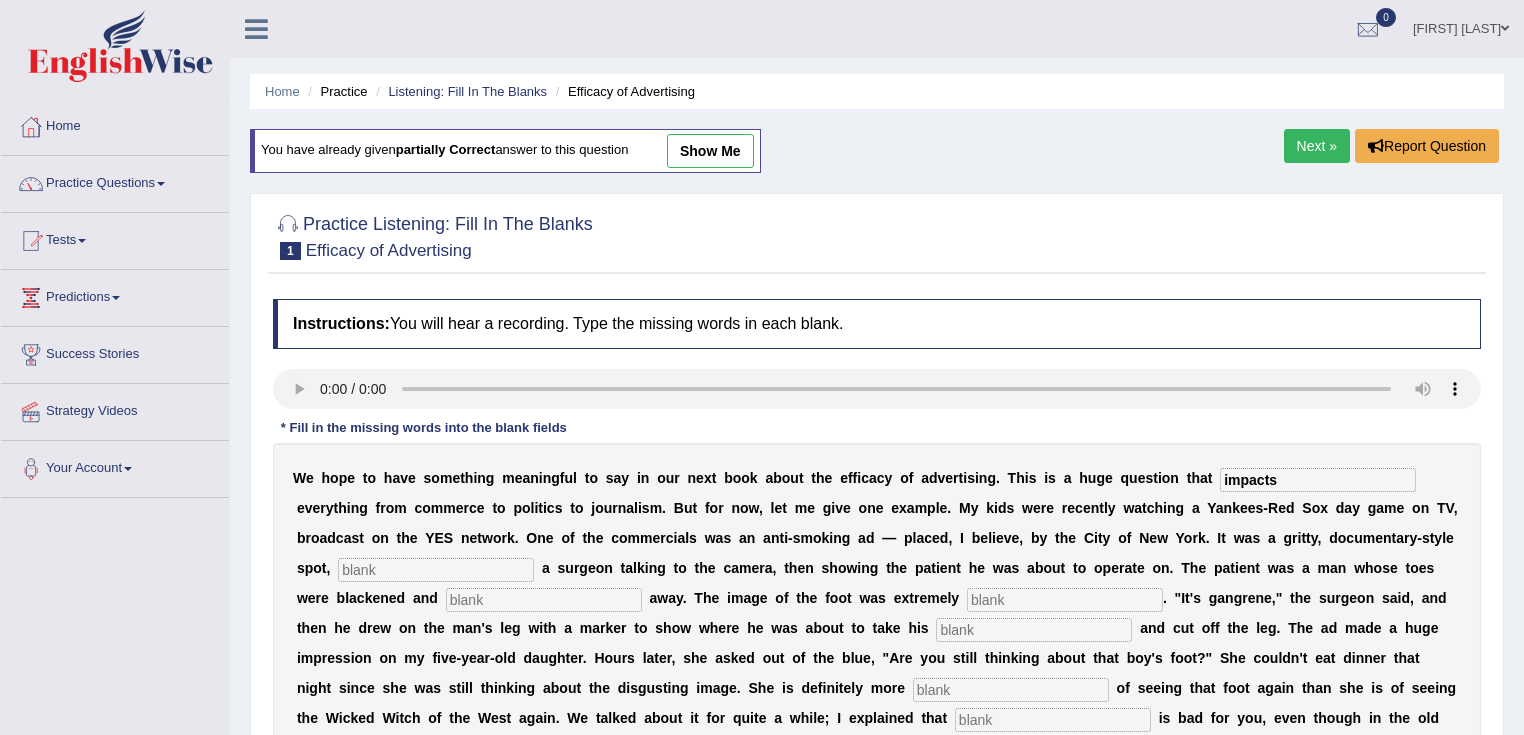 type on "featuring" 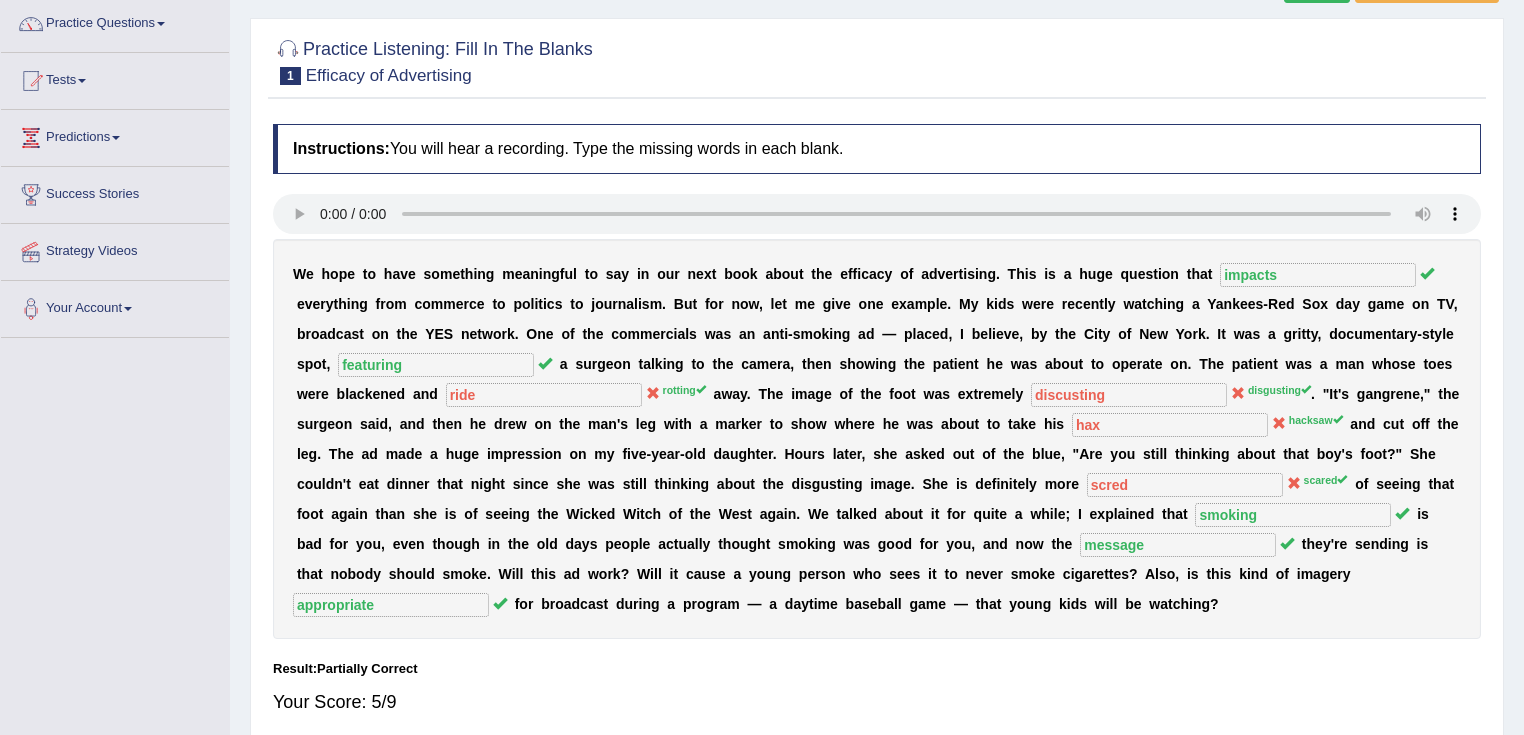 scroll, scrollTop: 0, scrollLeft: 0, axis: both 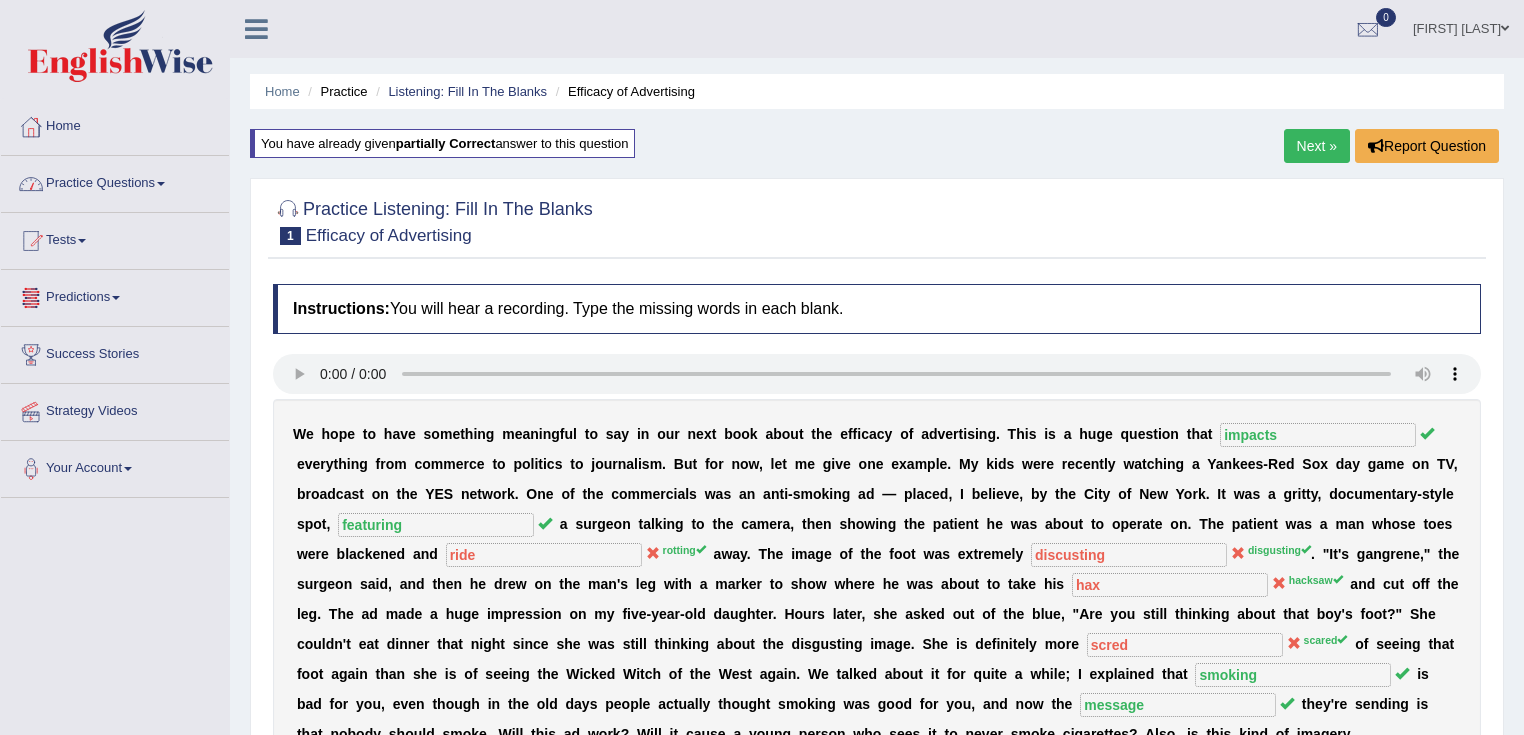 click on "Practice Questions" at bounding box center [115, 181] 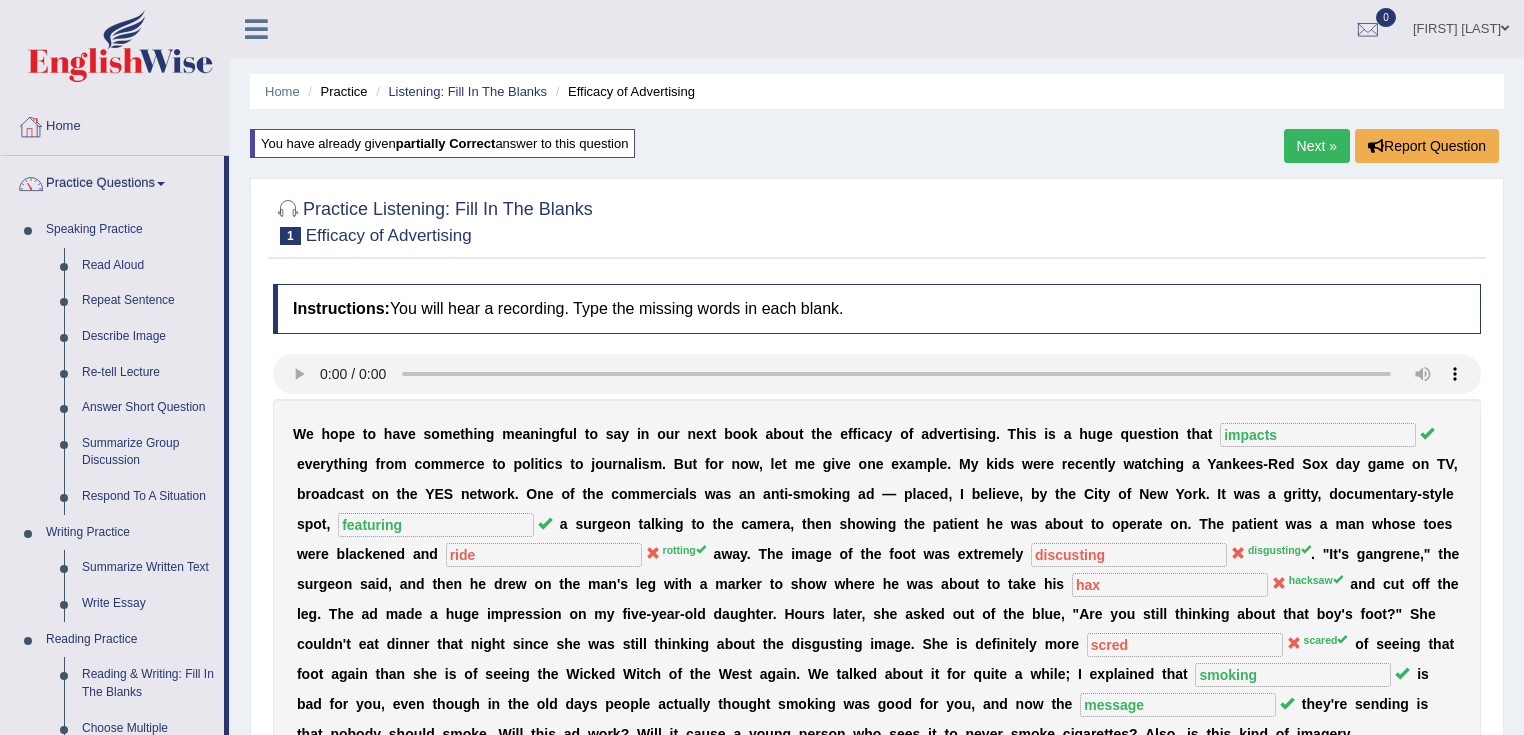 click on "Home" at bounding box center [115, 124] 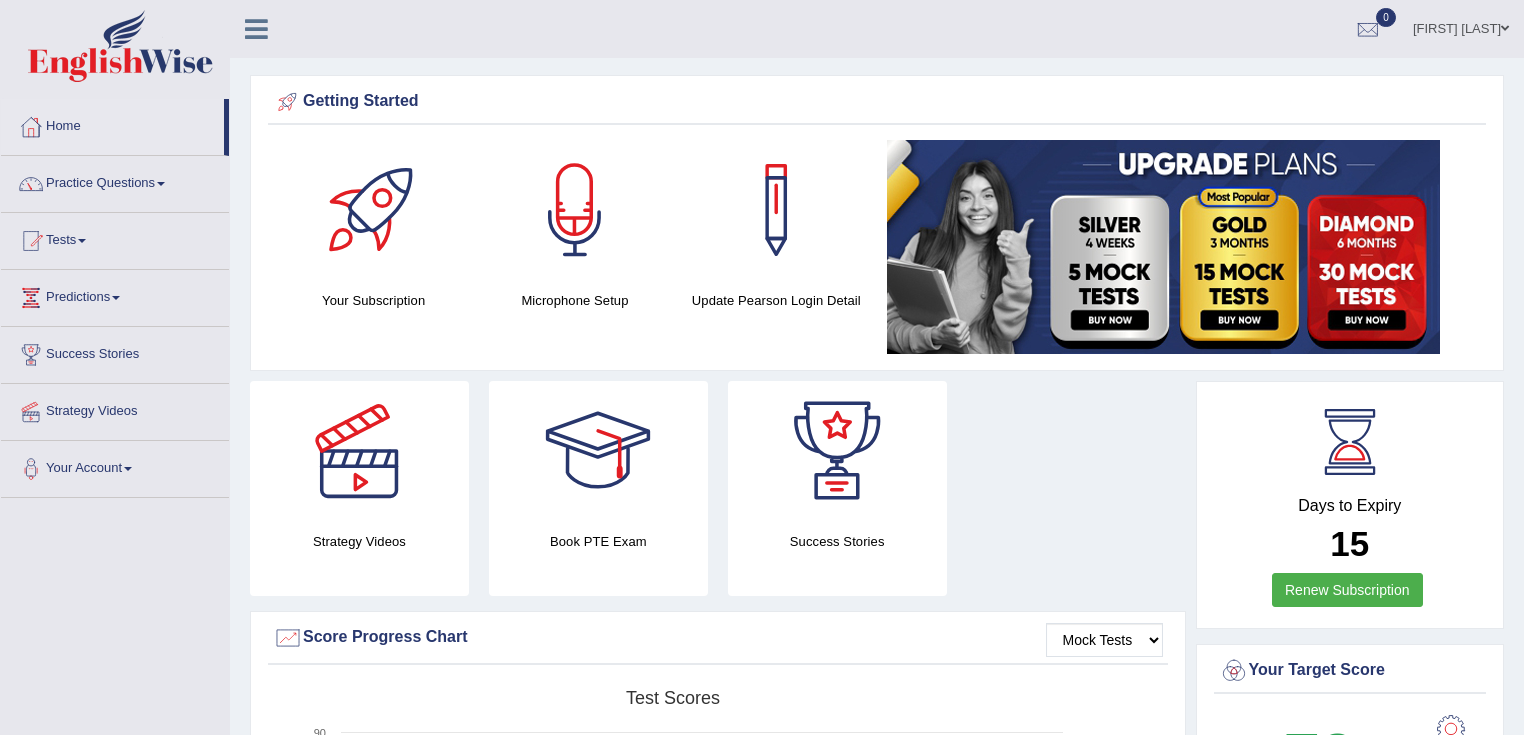 scroll, scrollTop: 0, scrollLeft: 0, axis: both 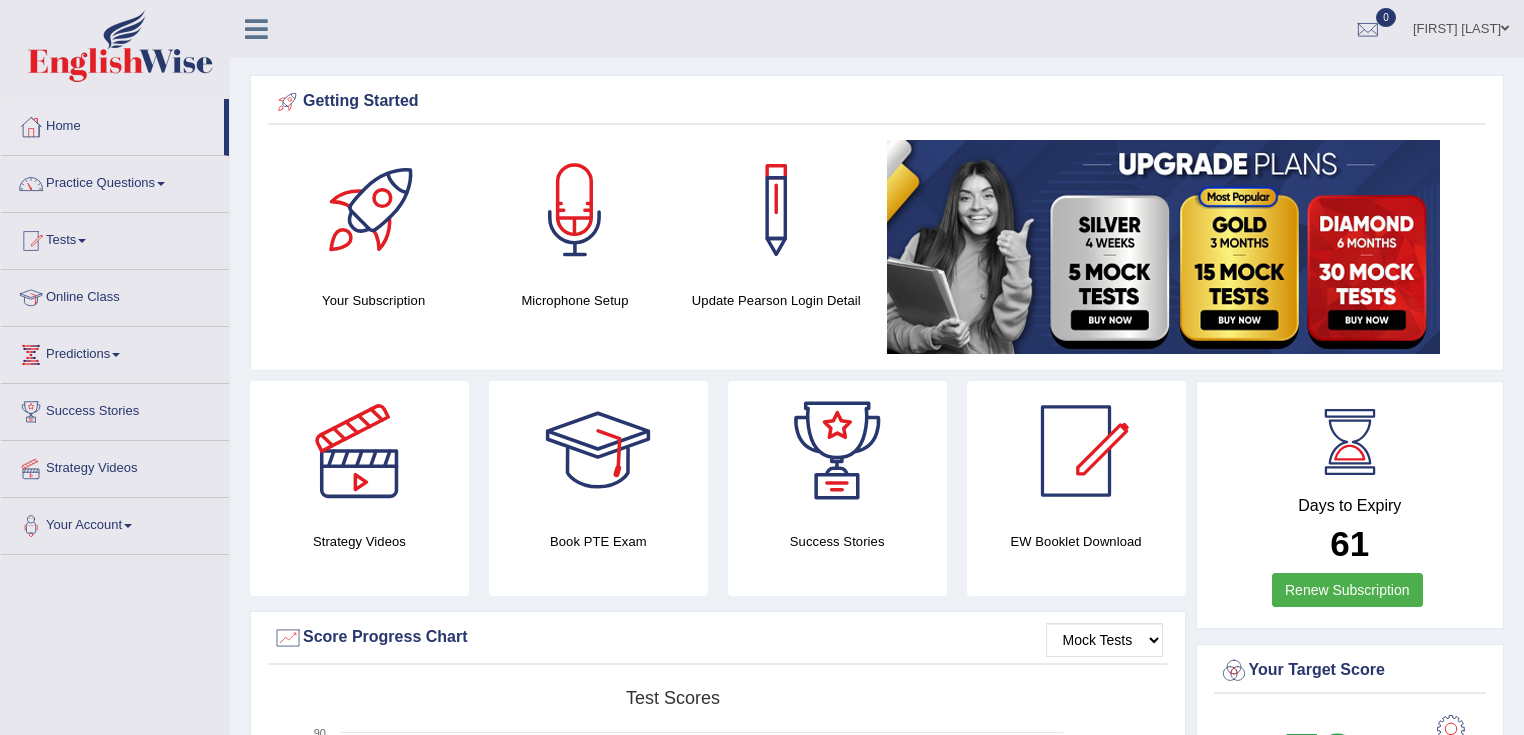 click on "Online Class" at bounding box center (115, 295) 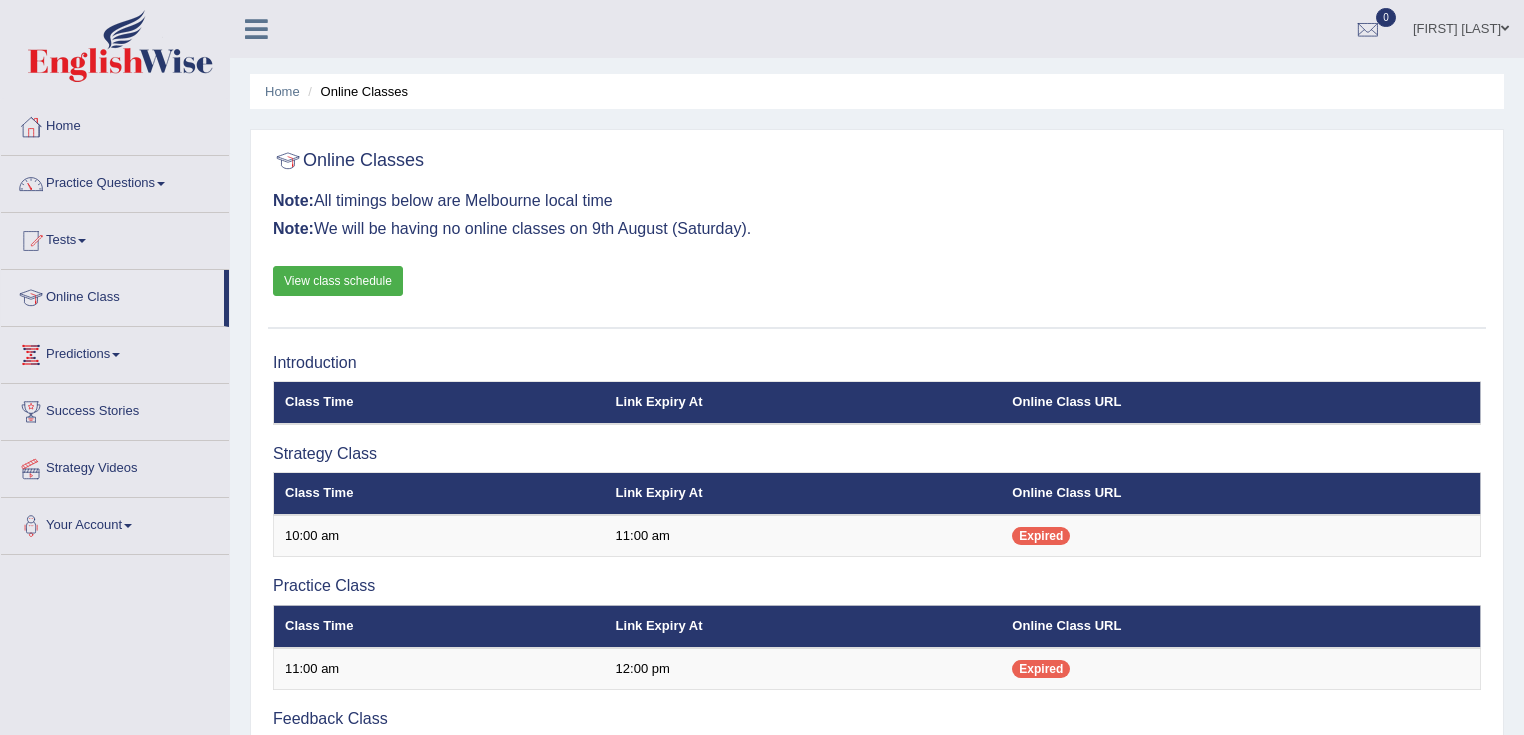 scroll, scrollTop: 80, scrollLeft: 0, axis: vertical 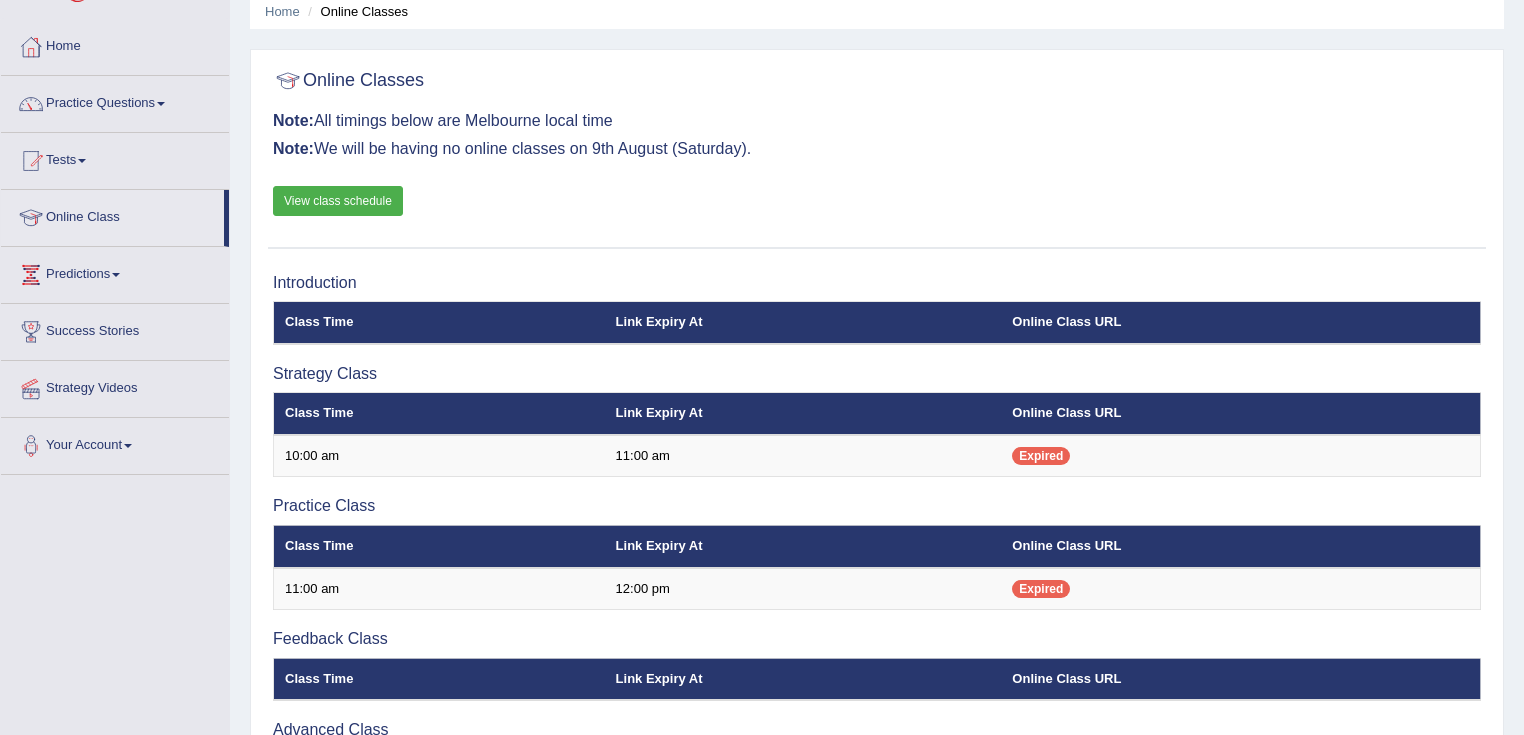 click on "View class schedule" at bounding box center [338, 201] 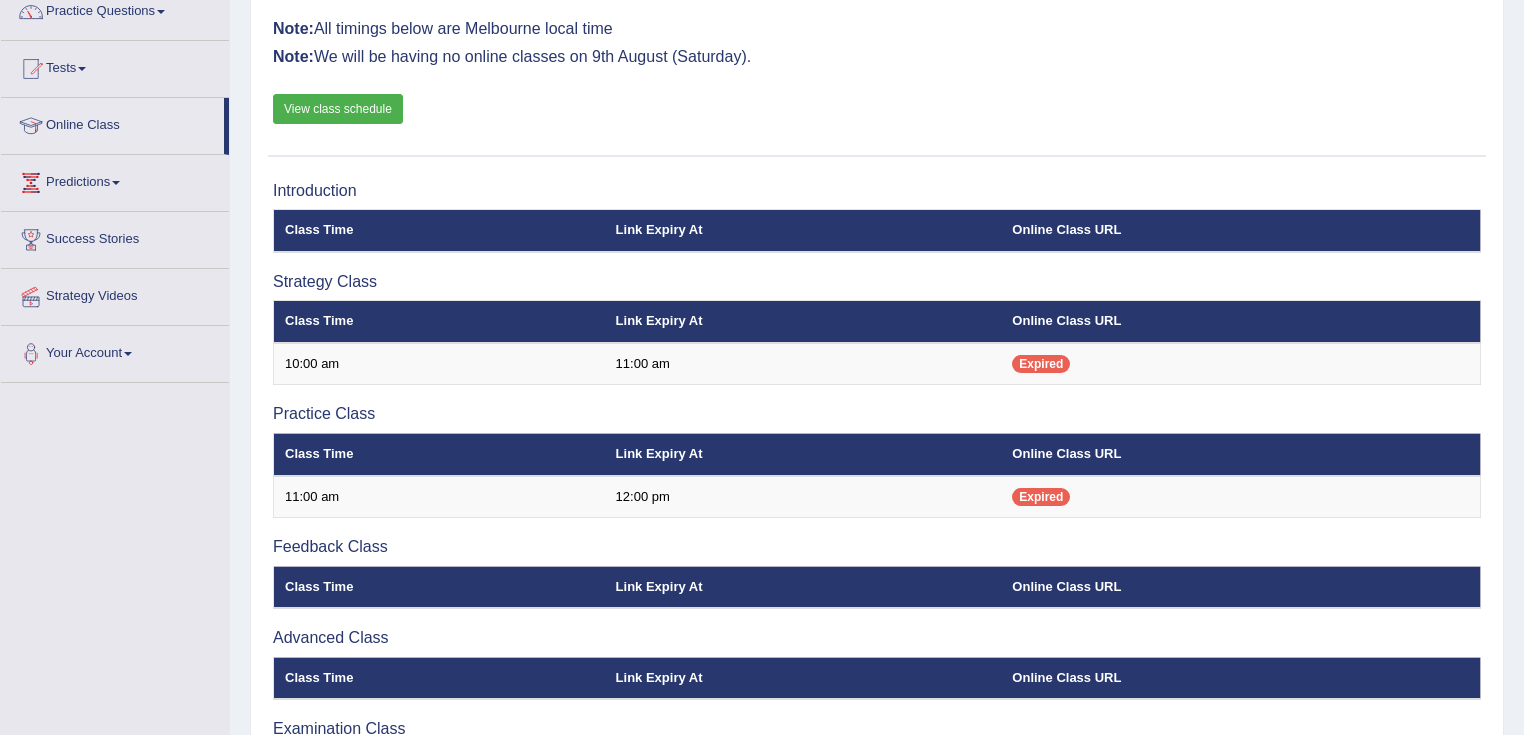 scroll, scrollTop: 320, scrollLeft: 0, axis: vertical 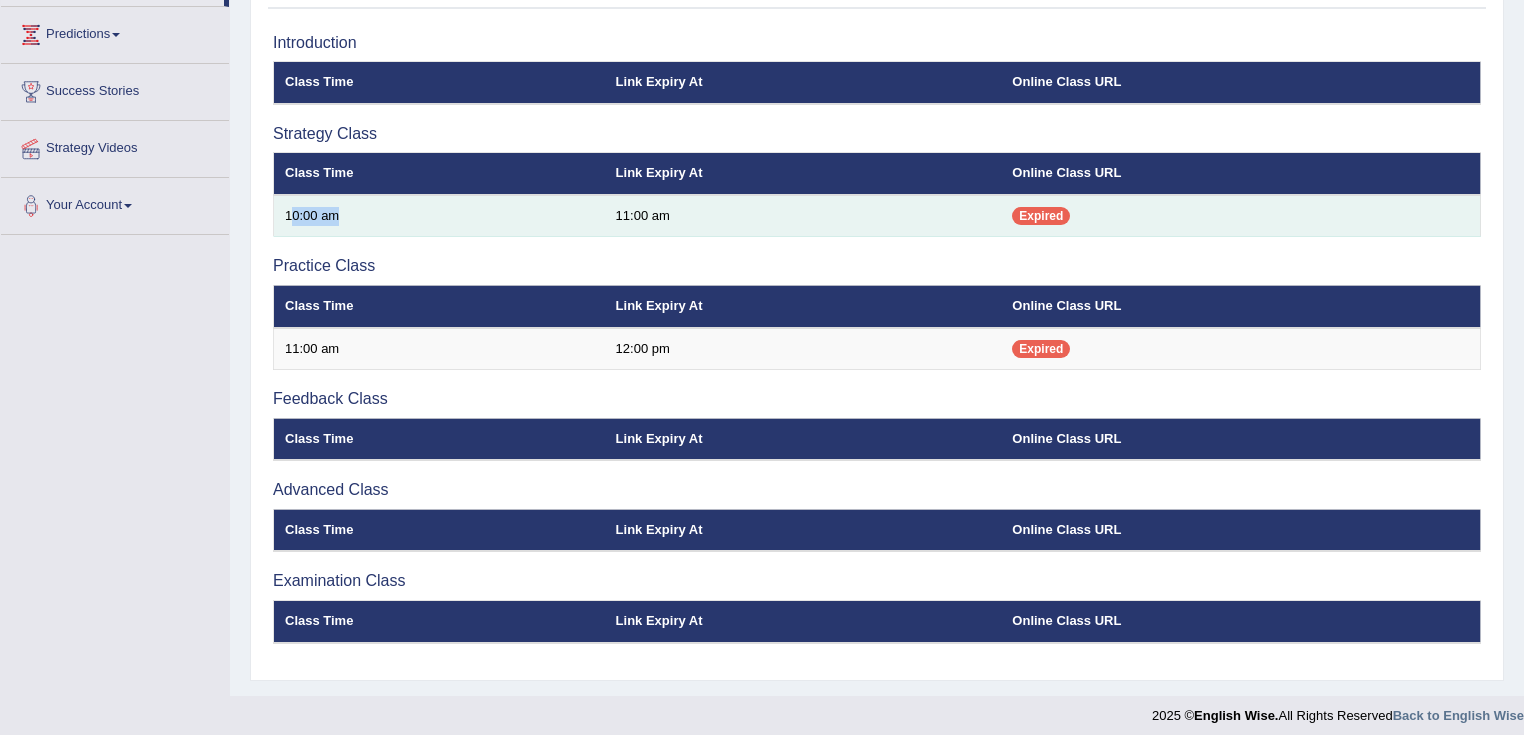 drag, startPoint x: 289, startPoint y: 208, endPoint x: 417, endPoint y: 215, distance: 128.19127 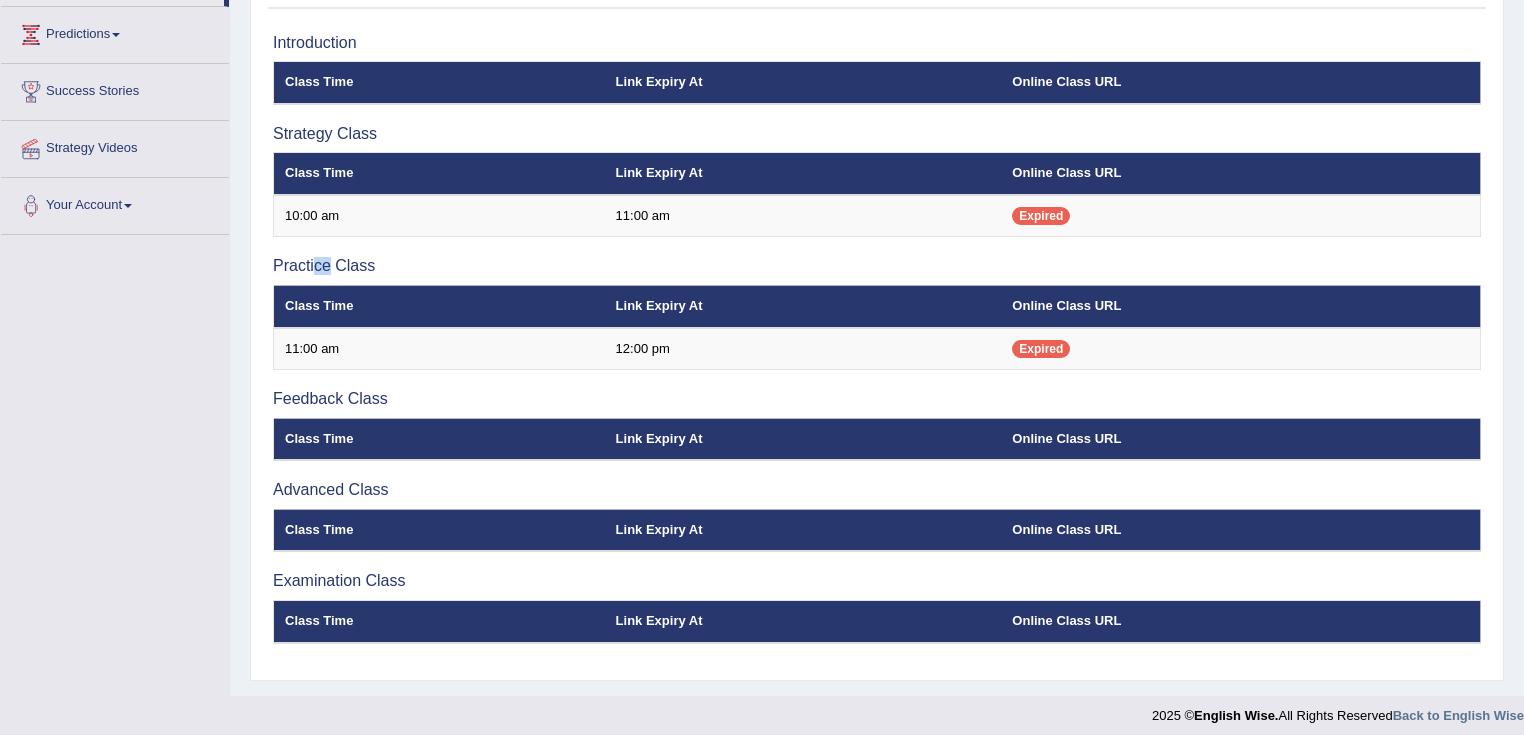 drag, startPoint x: 316, startPoint y: 239, endPoint x: 296, endPoint y: 187, distance: 55.713554 